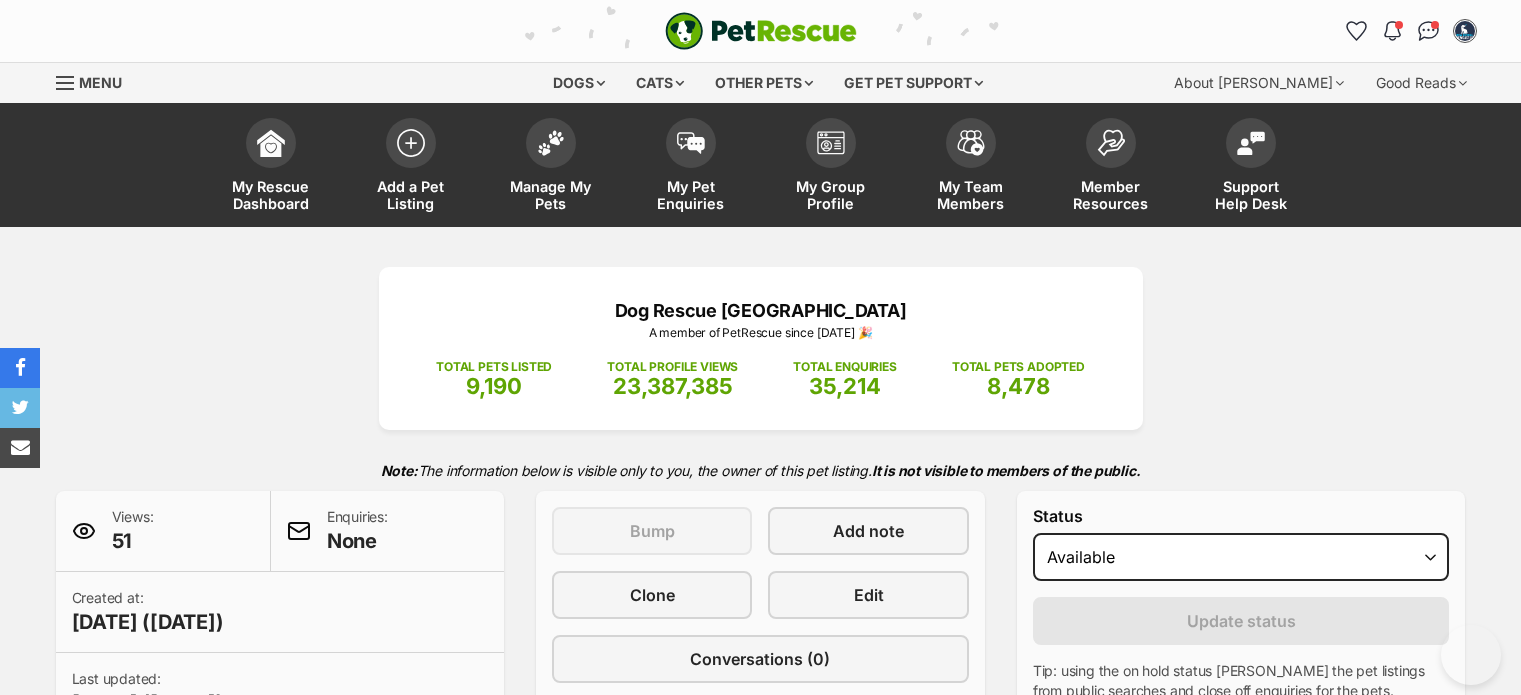 scroll, scrollTop: 2100, scrollLeft: 0, axis: vertical 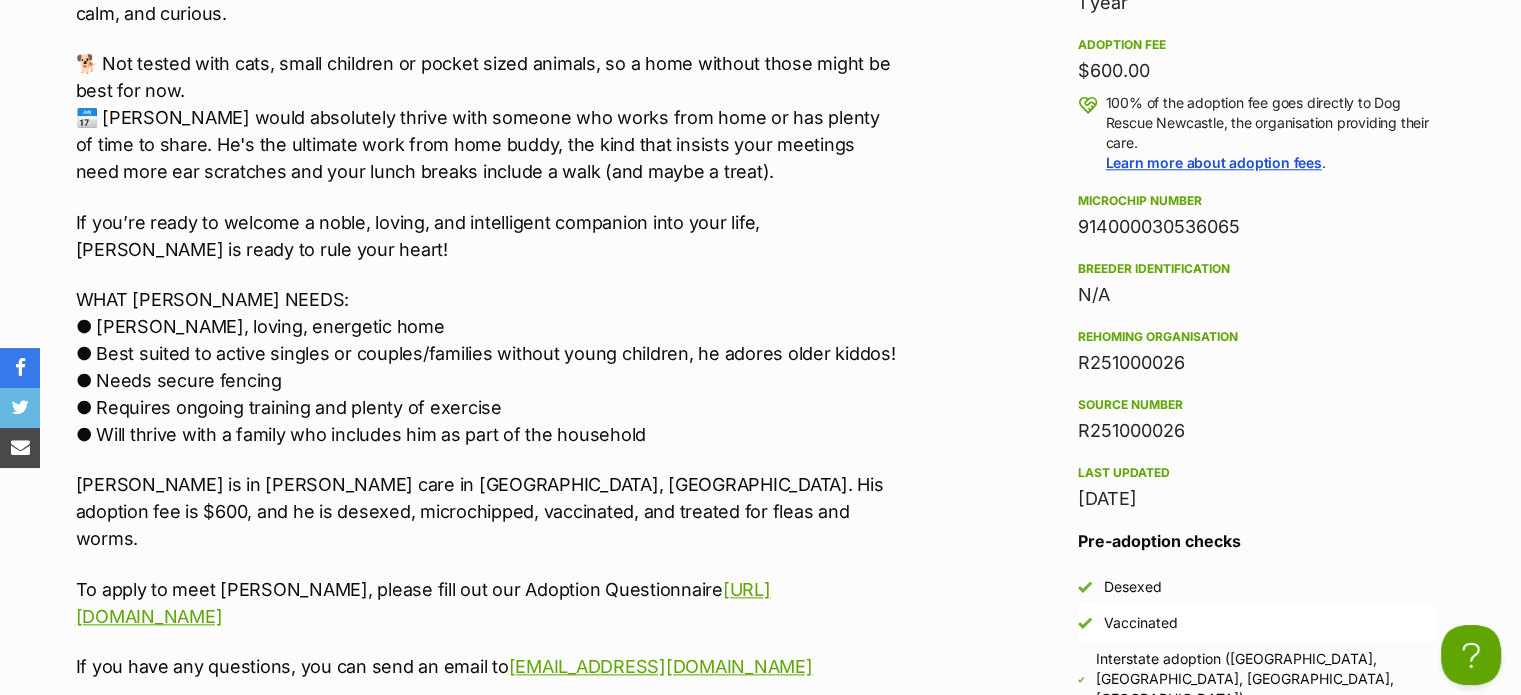 click on "Cease the Day - Adopt Caesar!
All hail Caesar, the gentle giant with a heart as big as his paws! This handsome boy isn’t just royalty by name, he rules the kingdom of snuggles, belly rubs, and loyal companionship.
Caesar is a sweet, affectionate soul who thrives on love and attention. His favourite things? Head scratches, couch cuddles, and showing off his ever growing list of tricks. He already knows how to sit, spin, and wait patiently for his meals like the good boy he is.
Despite his impressive size, Caesar is as polite and well mannered as they come. He walks beautifully on the lead and has been a total gentleman around other dogs - always friendly, calm, and curious.
🐕 Not tested with cats, small children or pocket sized animals, so a home without those might be best for now.
If you’re ready to welcome a noble, loving, and intelligent companion into your life, Caesar is ready to rule your heart!
WHAT CAESAR NEEDS:
● Loyal, loving, energetic home
● Needs secure fencing" at bounding box center (489, 234) 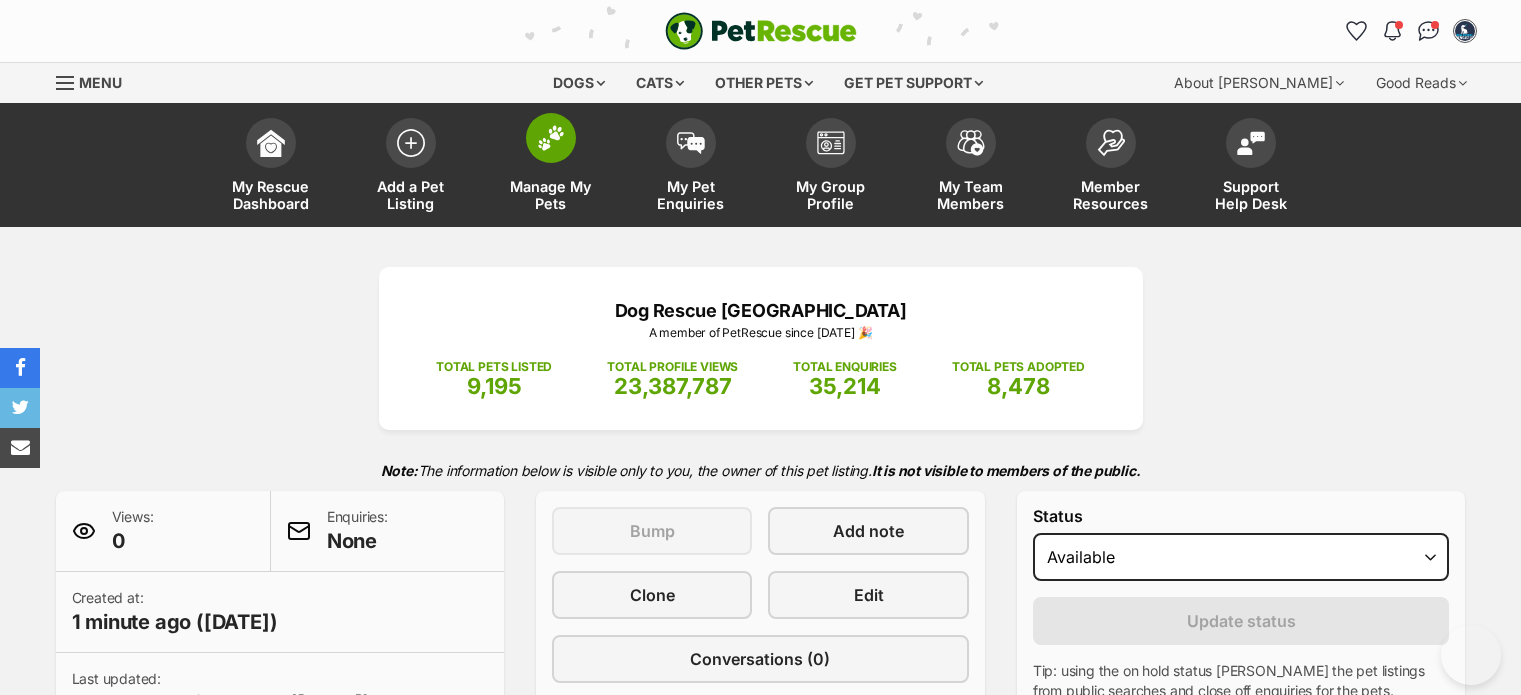 scroll, scrollTop: 0, scrollLeft: 0, axis: both 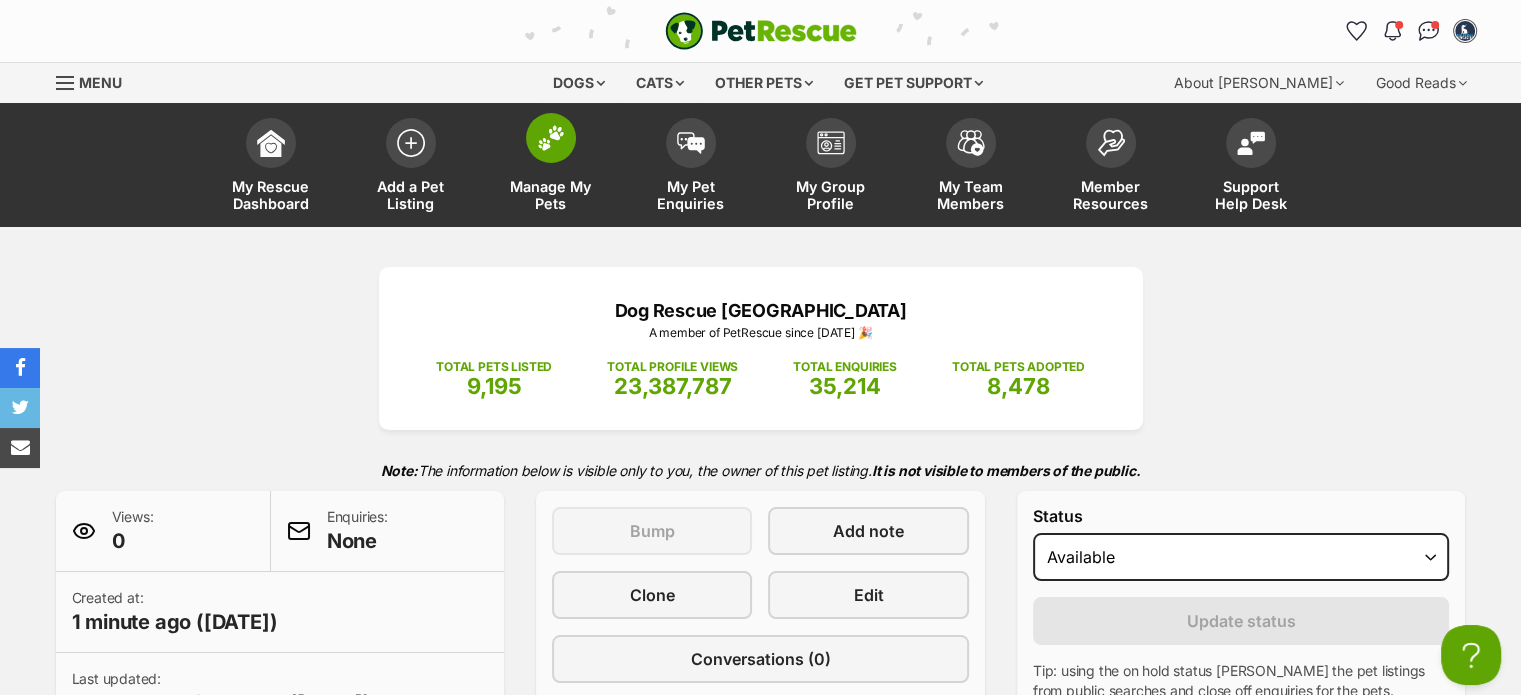 click on "Manage My Pets" at bounding box center (551, 167) 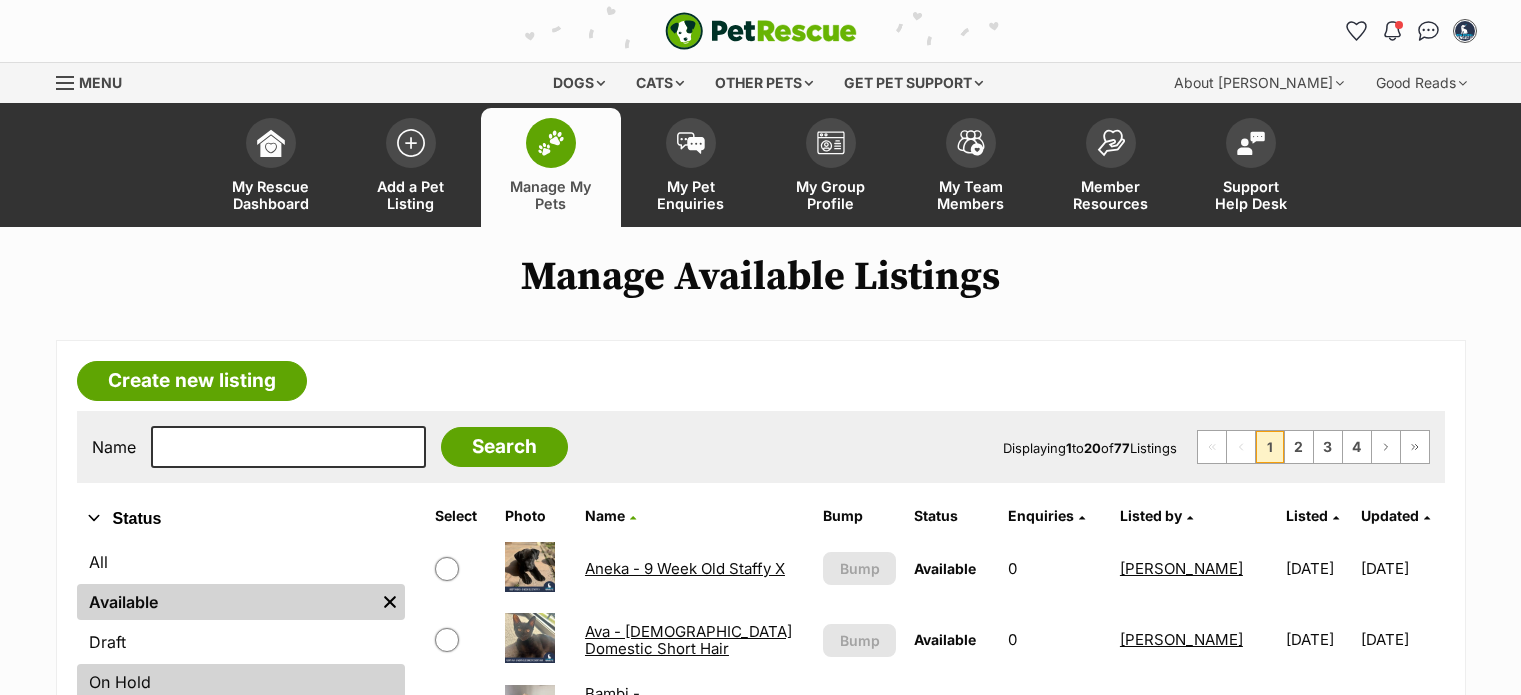 scroll, scrollTop: 0, scrollLeft: 0, axis: both 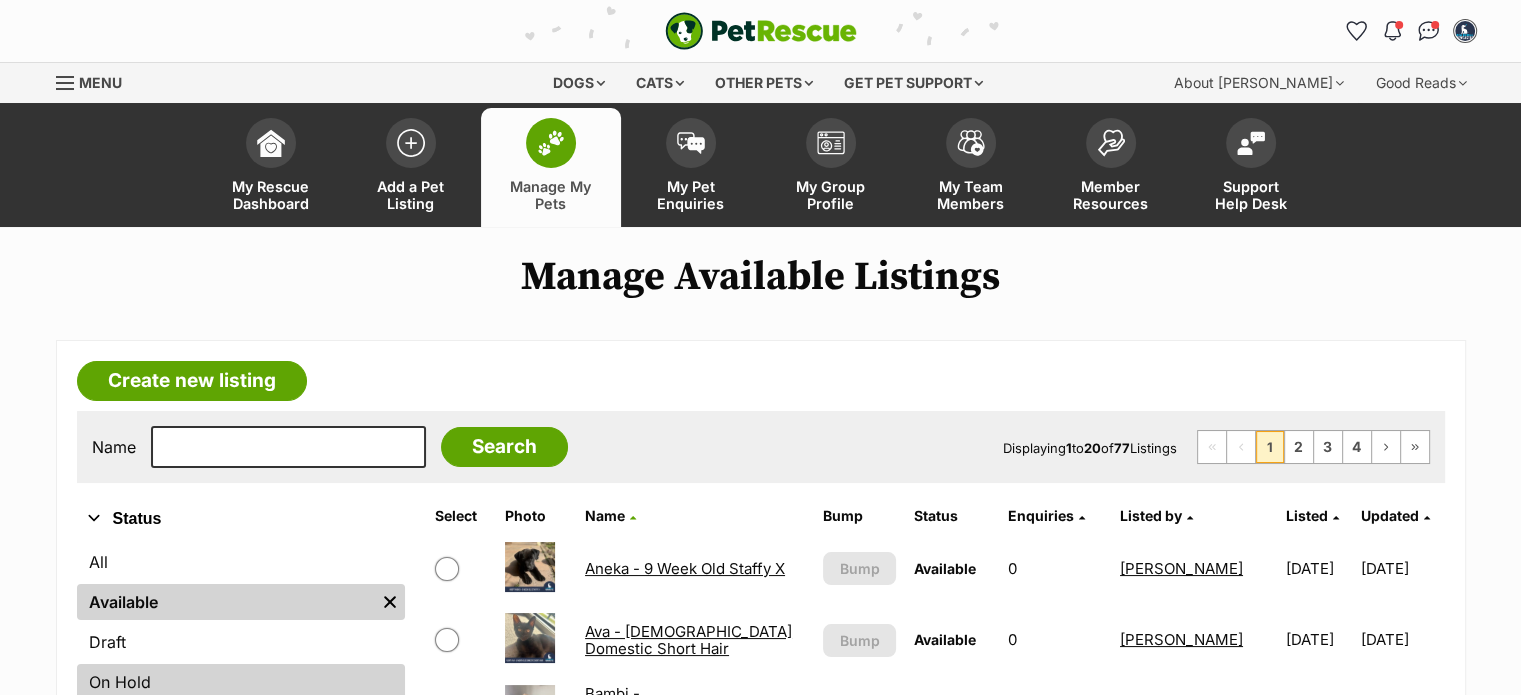 click on "On Hold" at bounding box center [241, 682] 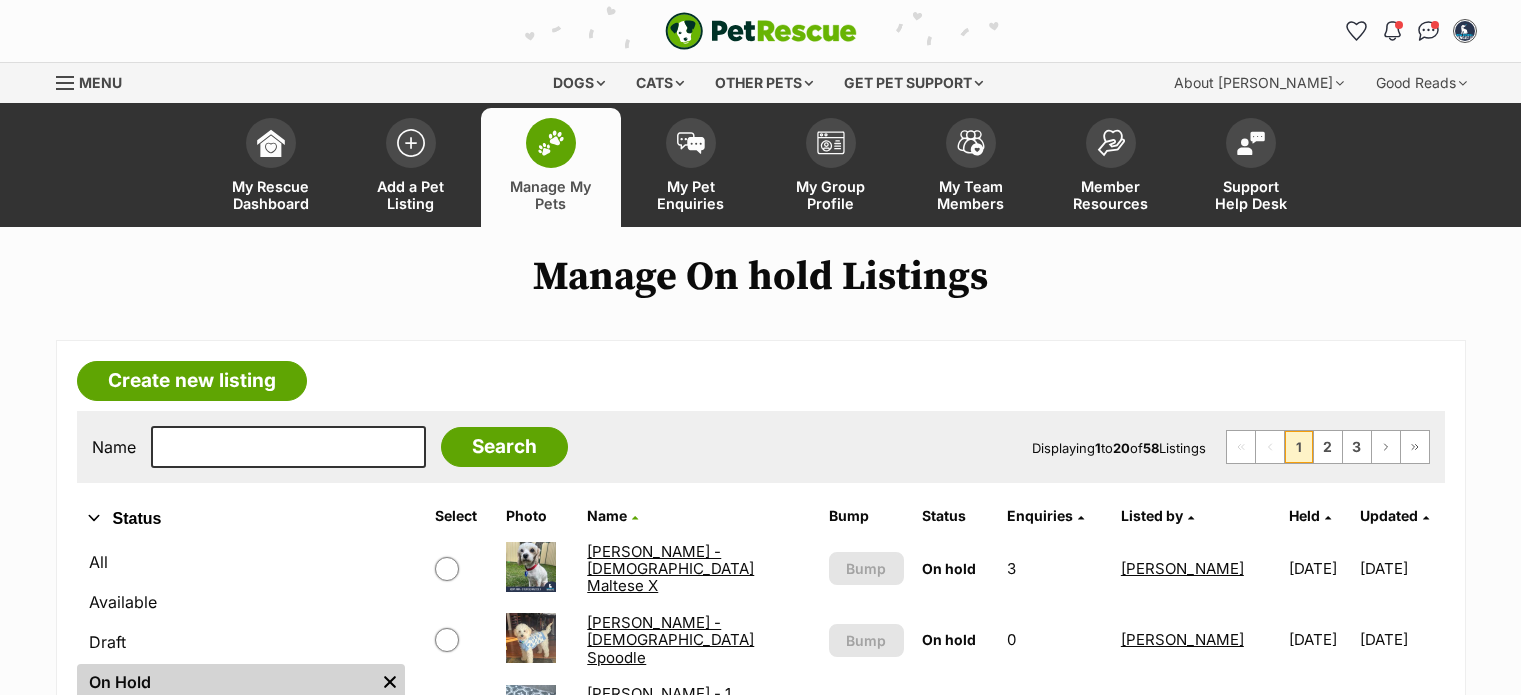 scroll, scrollTop: 0, scrollLeft: 0, axis: both 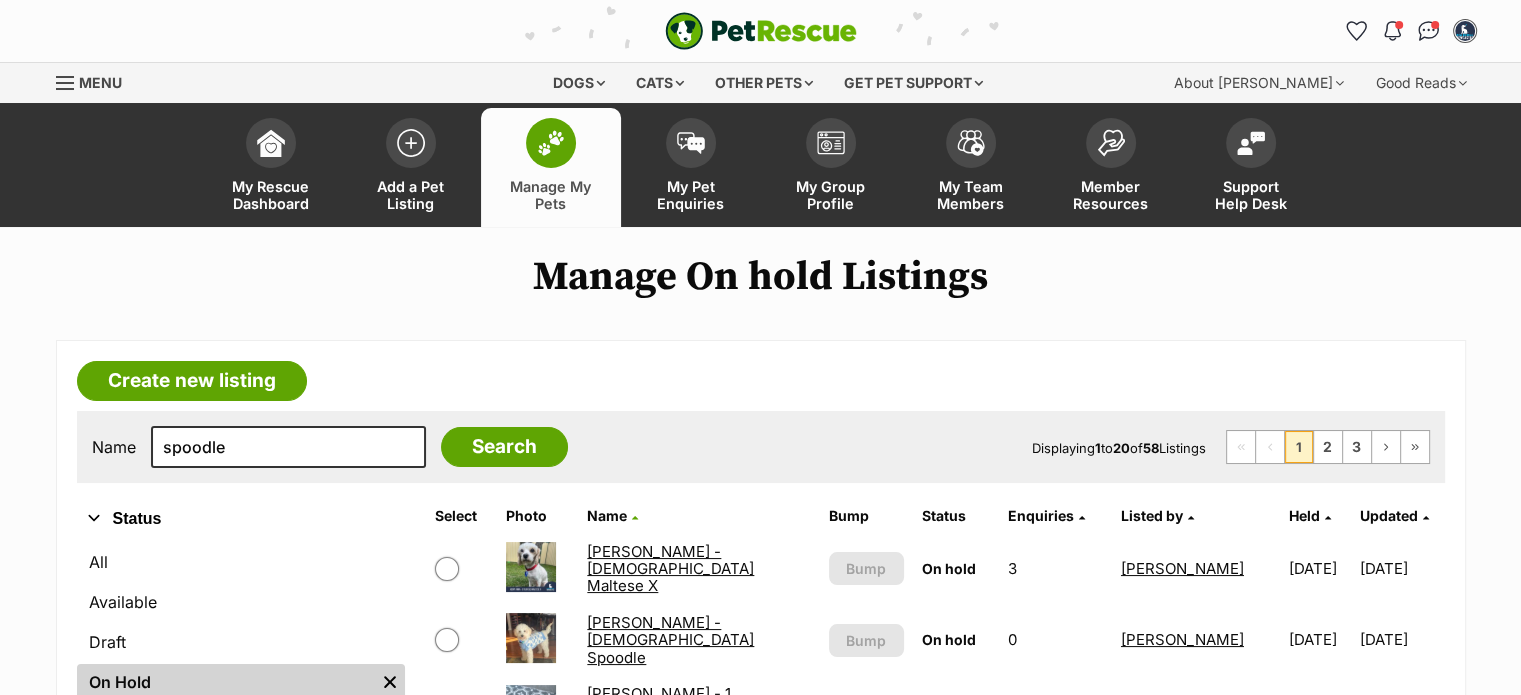 type on "spoodle" 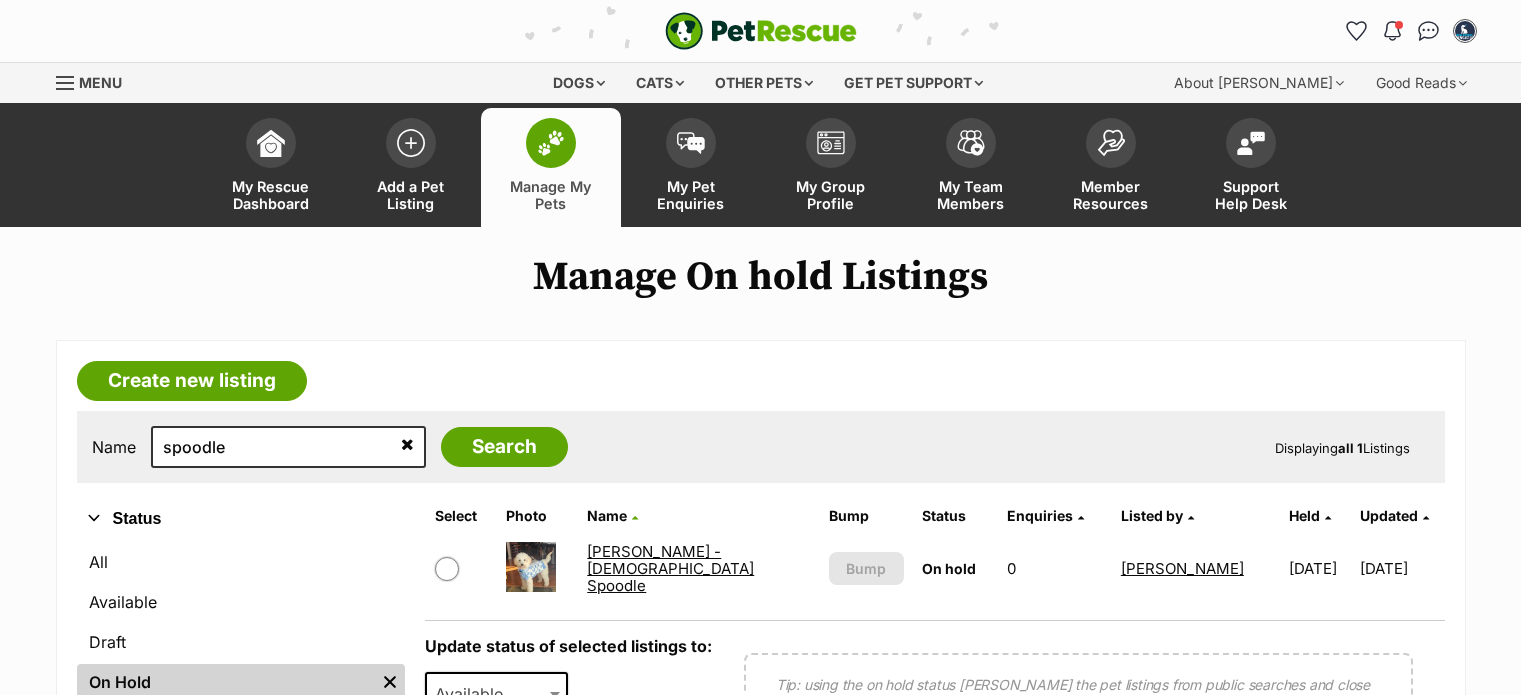 scroll, scrollTop: 0, scrollLeft: 0, axis: both 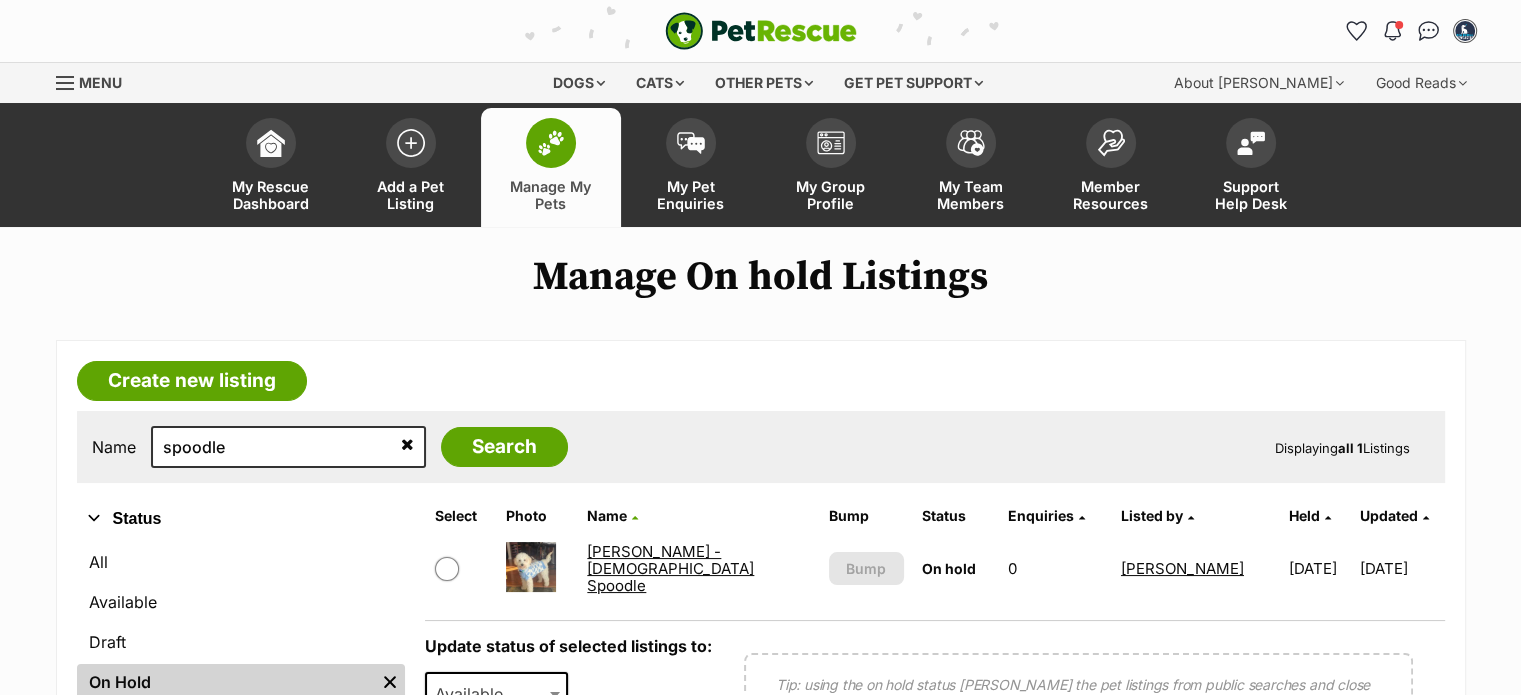 click on "spoodle" at bounding box center (288, 447) 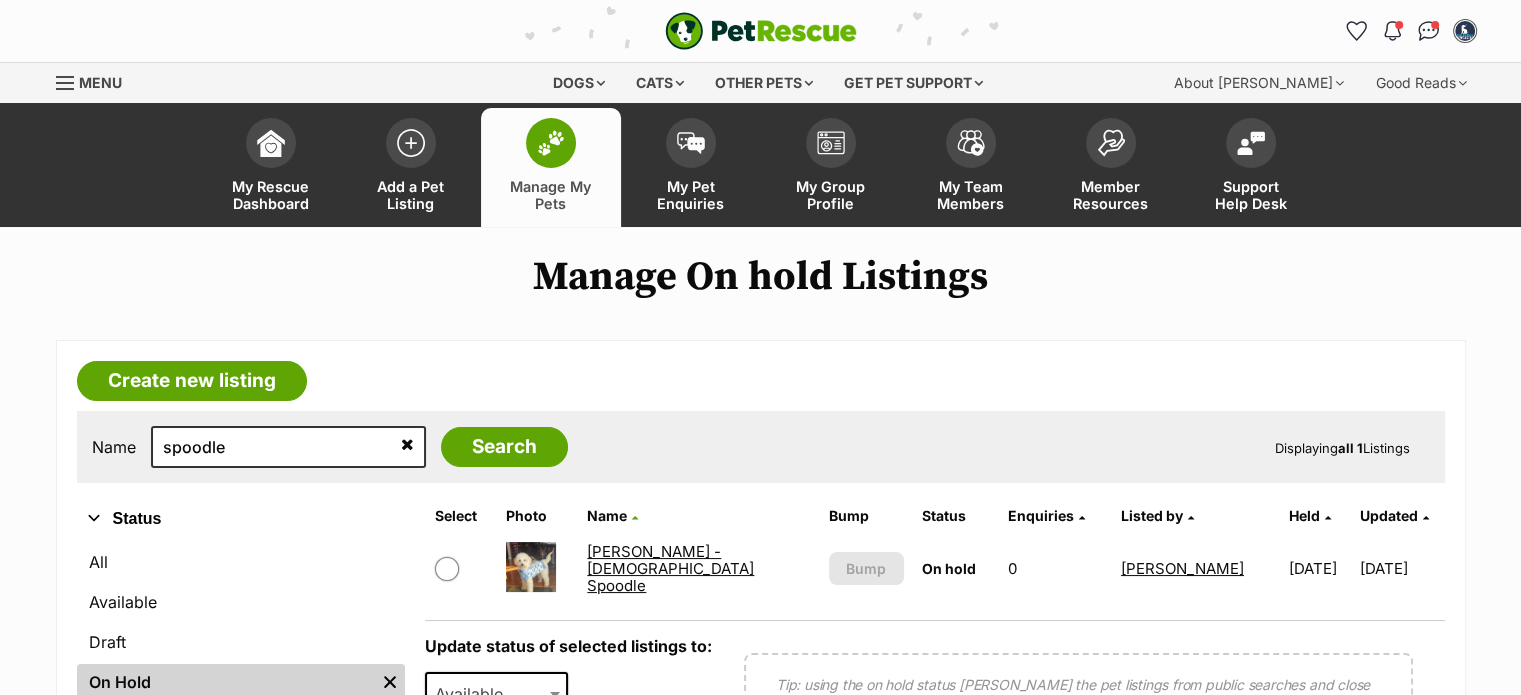 click on "[PERSON_NAME] - [DEMOGRAPHIC_DATA] Spoodle" at bounding box center [670, 569] 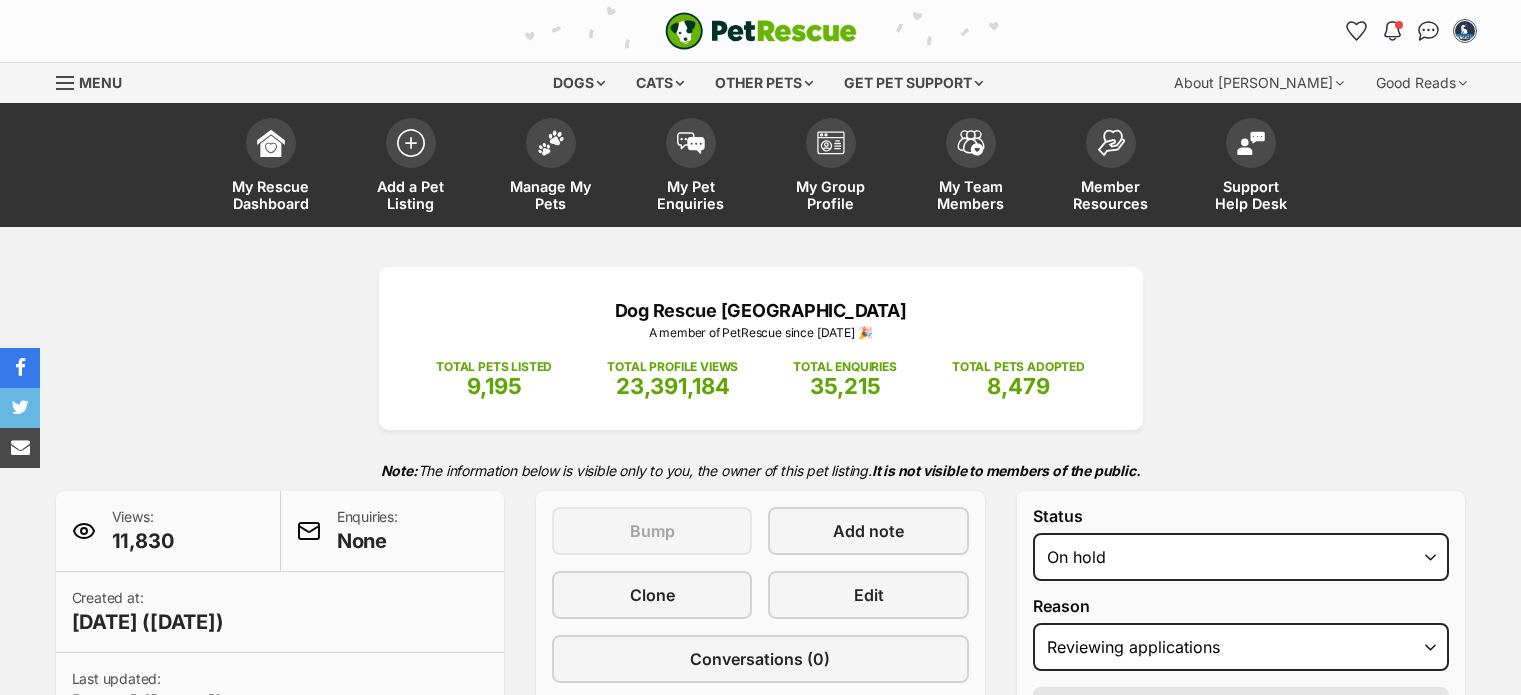 scroll, scrollTop: 0, scrollLeft: 0, axis: both 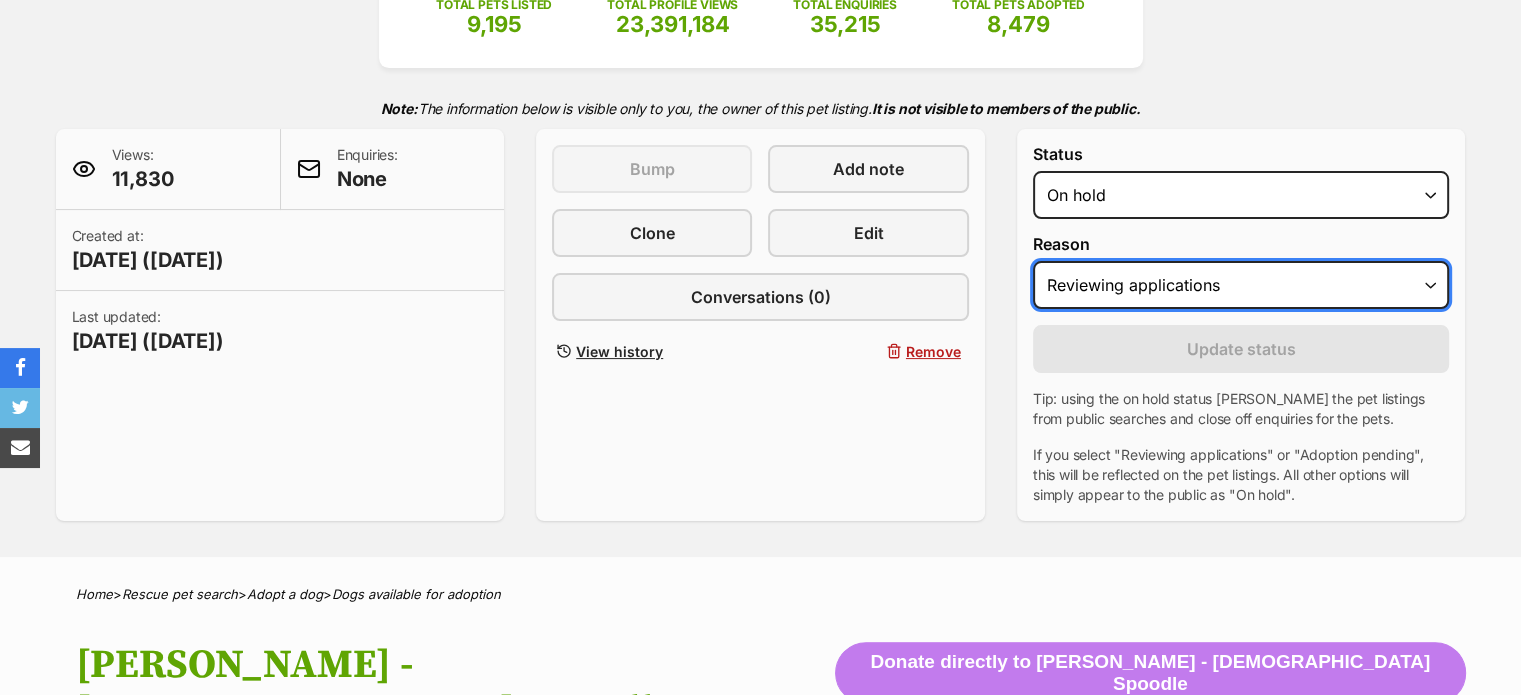 click on "Please select a reason
Medical reasons
Reviewing applications
Adoption pending
Other" at bounding box center (1241, 285) 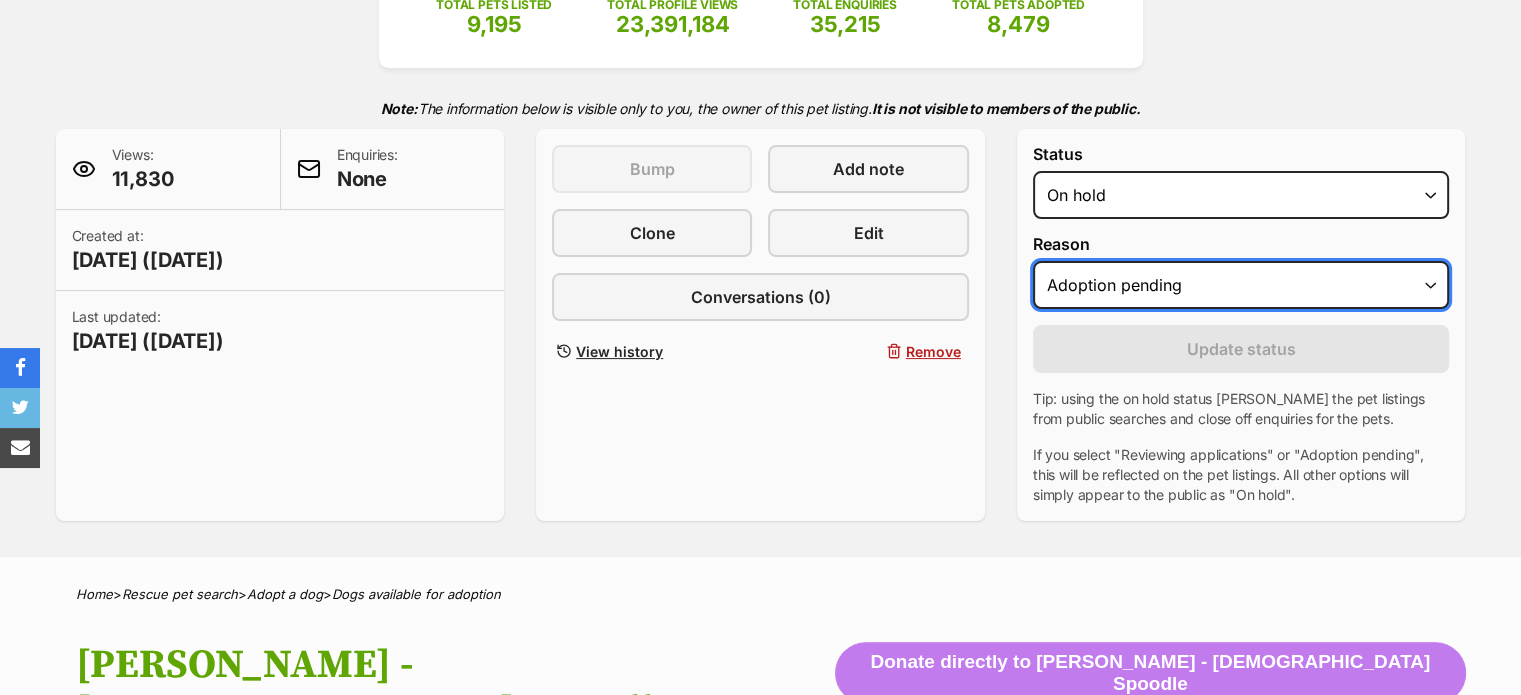 click on "Please select a reason
Medical reasons
Reviewing applications
Adoption pending
Other" at bounding box center (1241, 285) 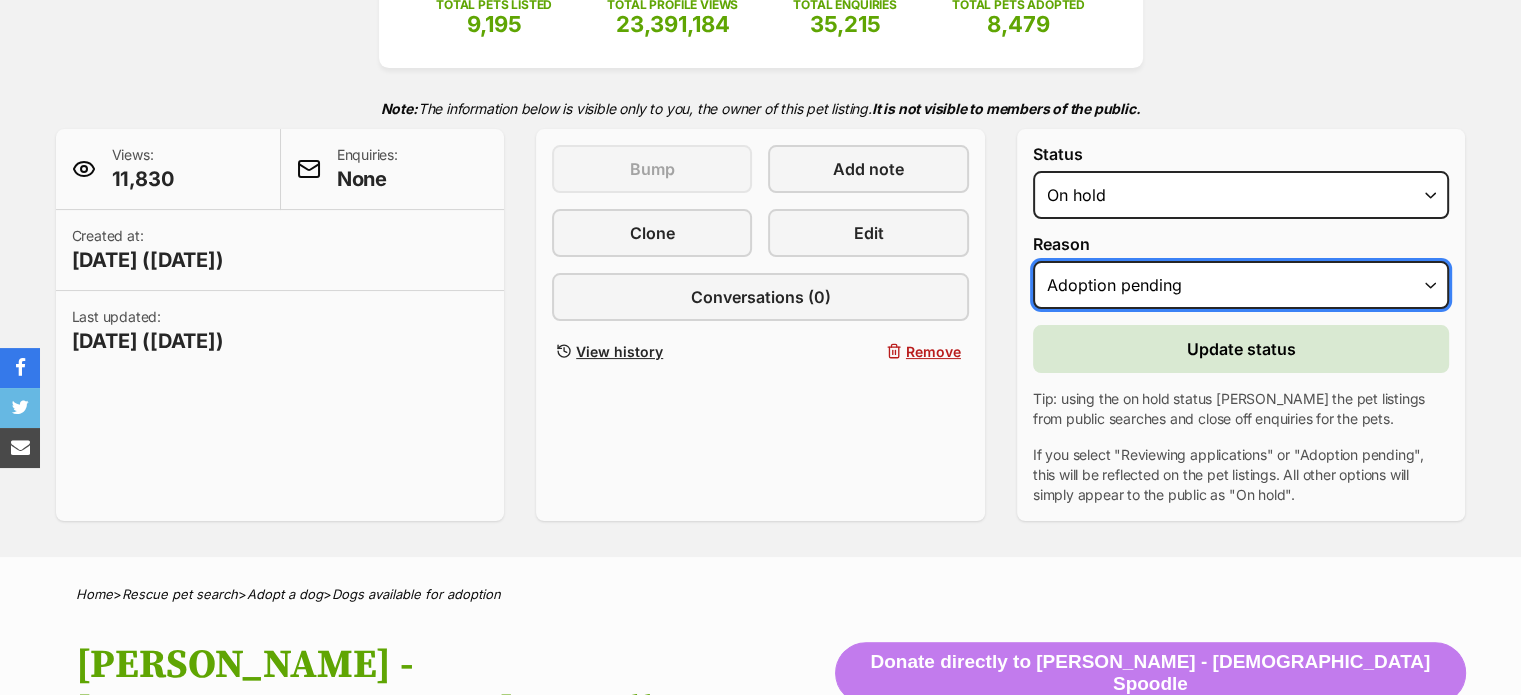 scroll, scrollTop: 0, scrollLeft: 0, axis: both 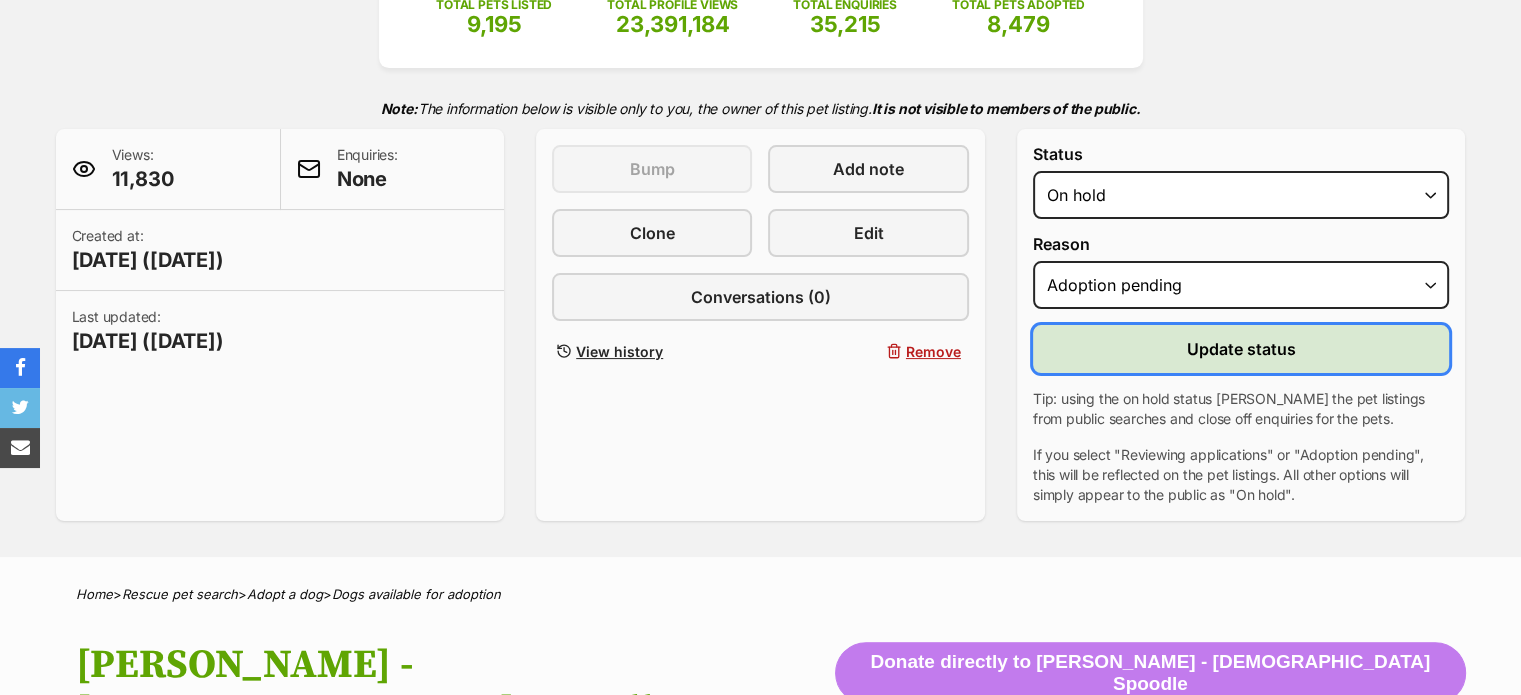 click on "Update status" at bounding box center [1241, 349] 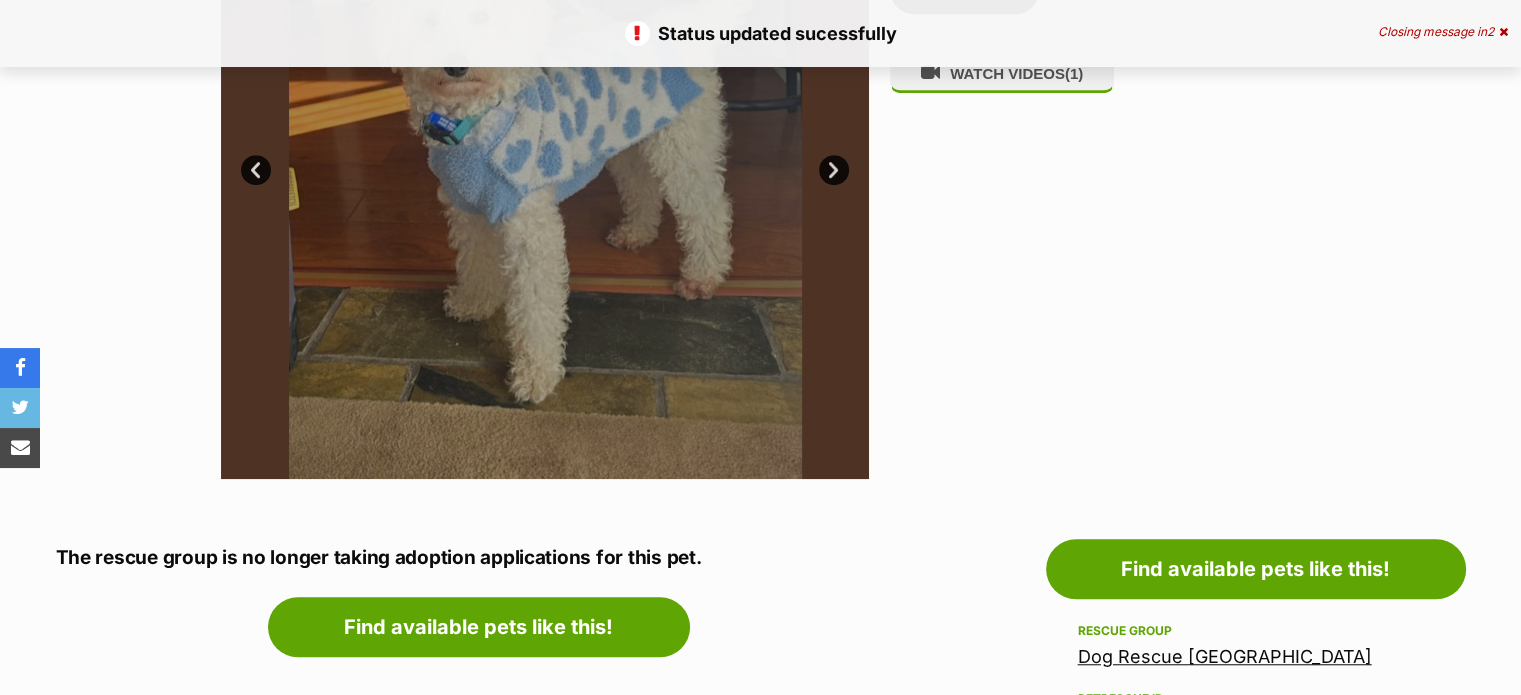 scroll, scrollTop: 1784, scrollLeft: 0, axis: vertical 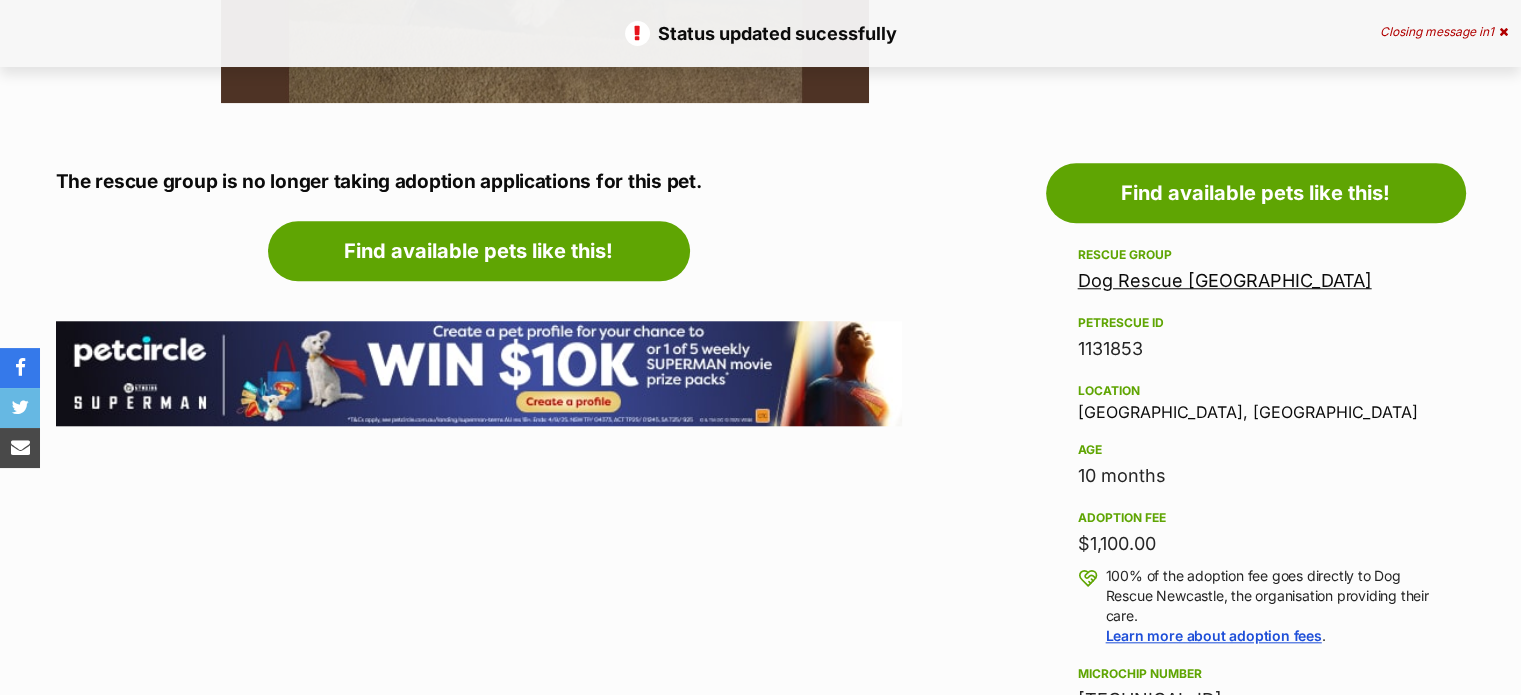 click on "1131853" at bounding box center (1256, 349) 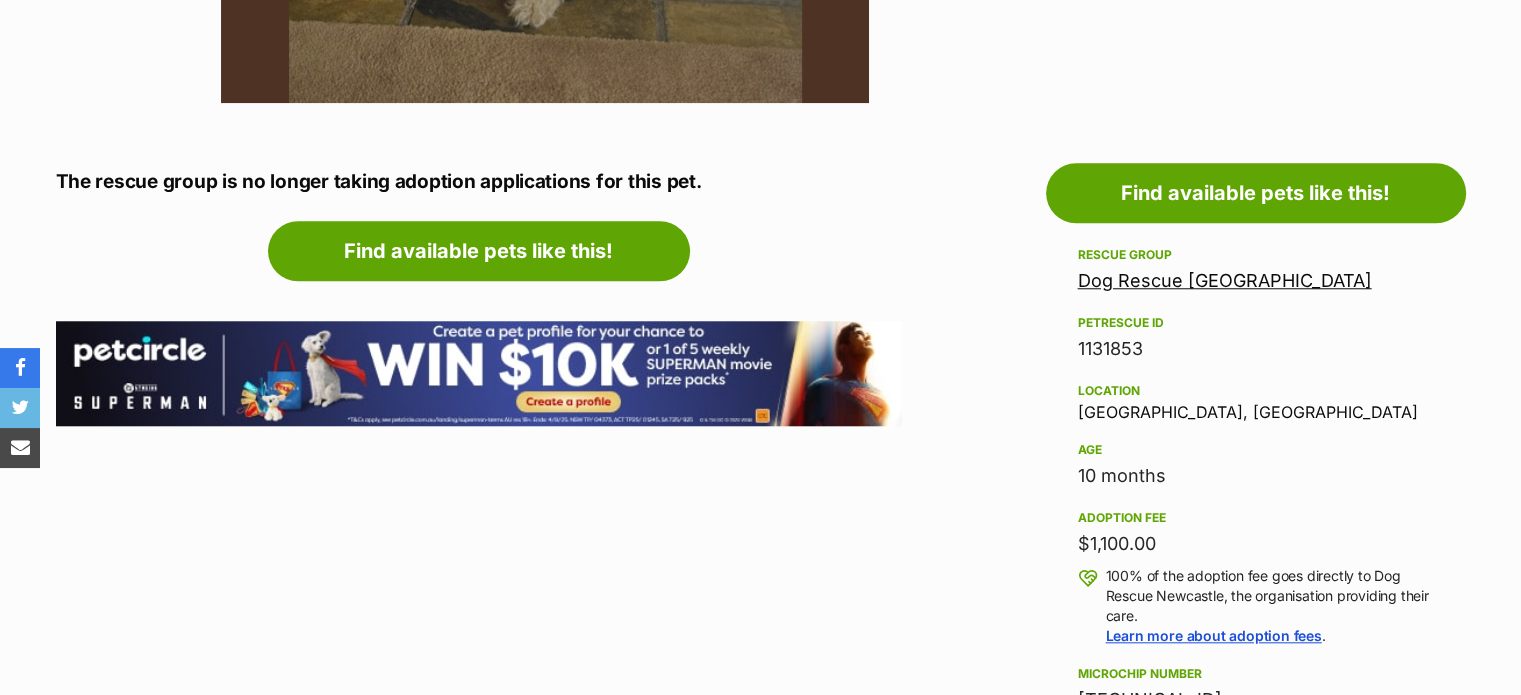 copy on "1131853" 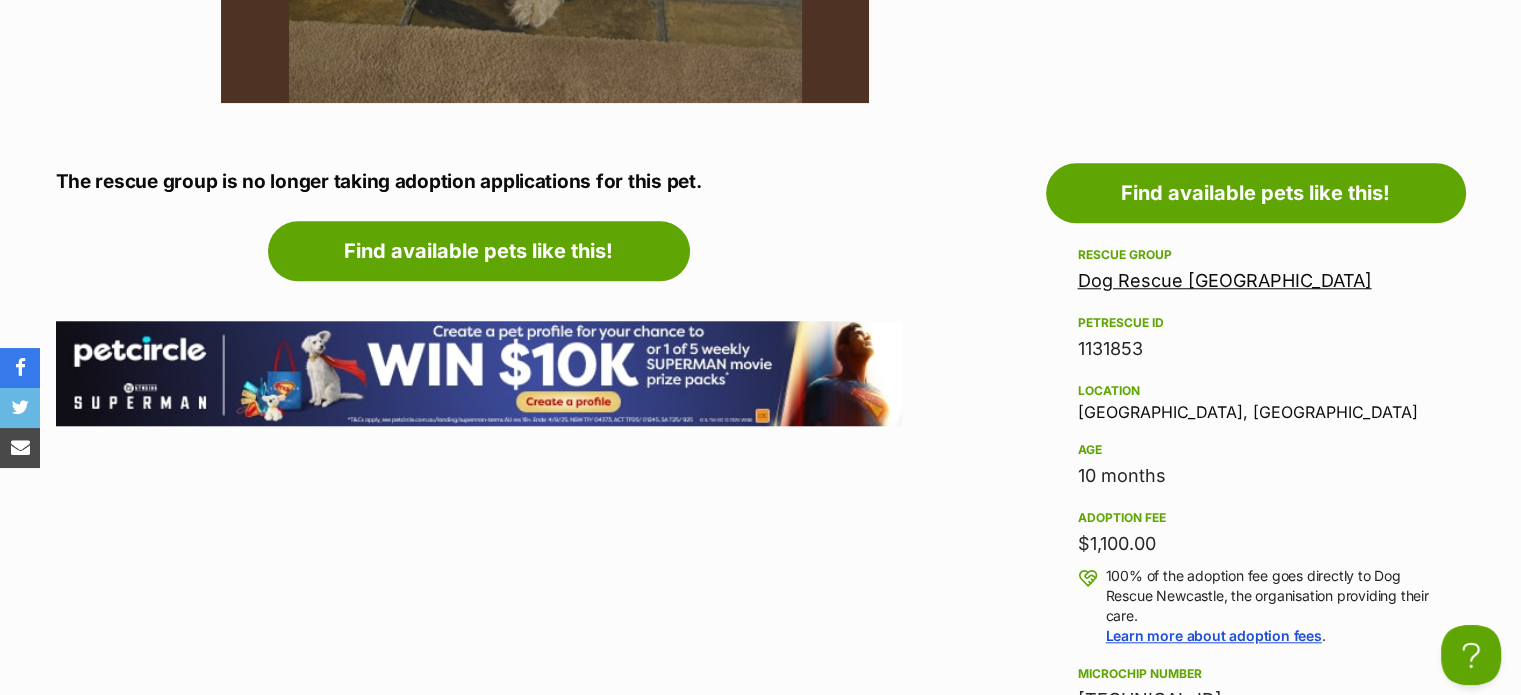 scroll, scrollTop: 0, scrollLeft: 0, axis: both 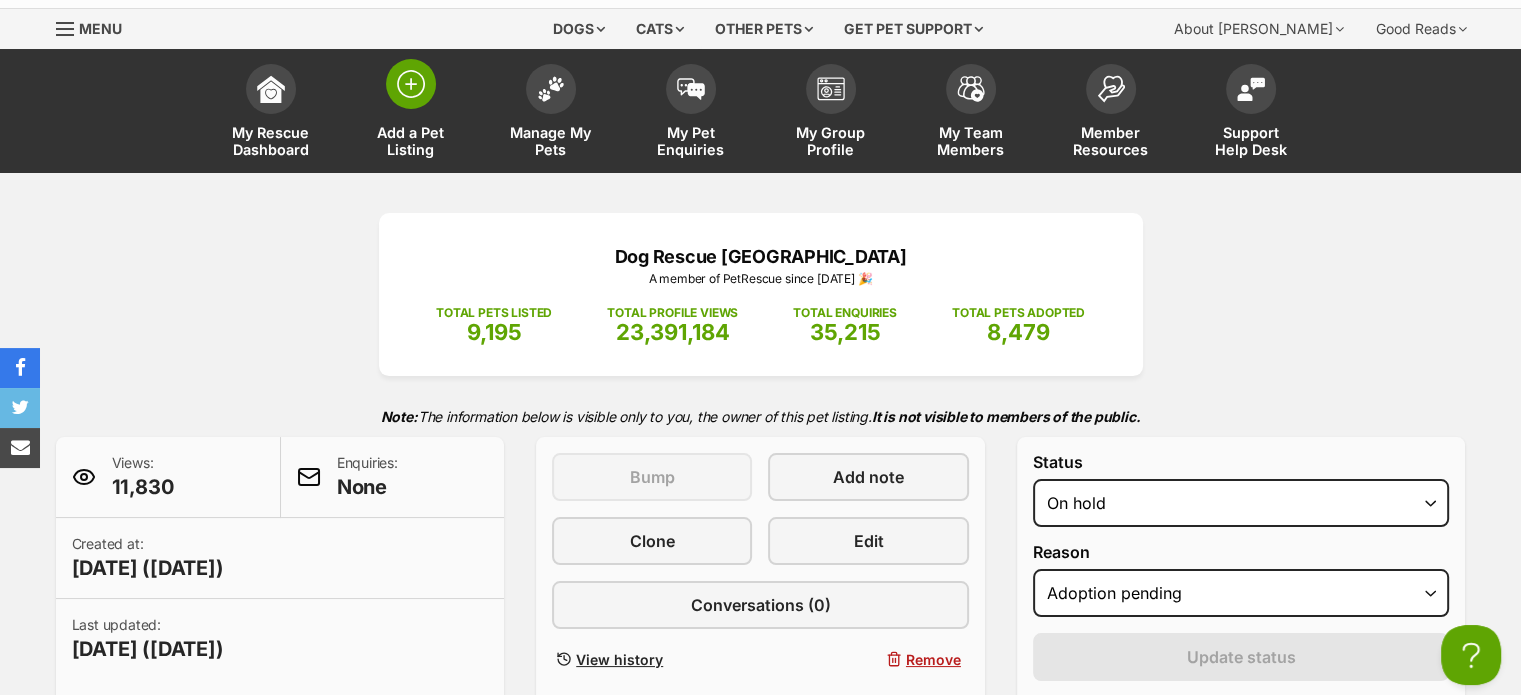 click on "Add a Pet Listing" at bounding box center (411, 113) 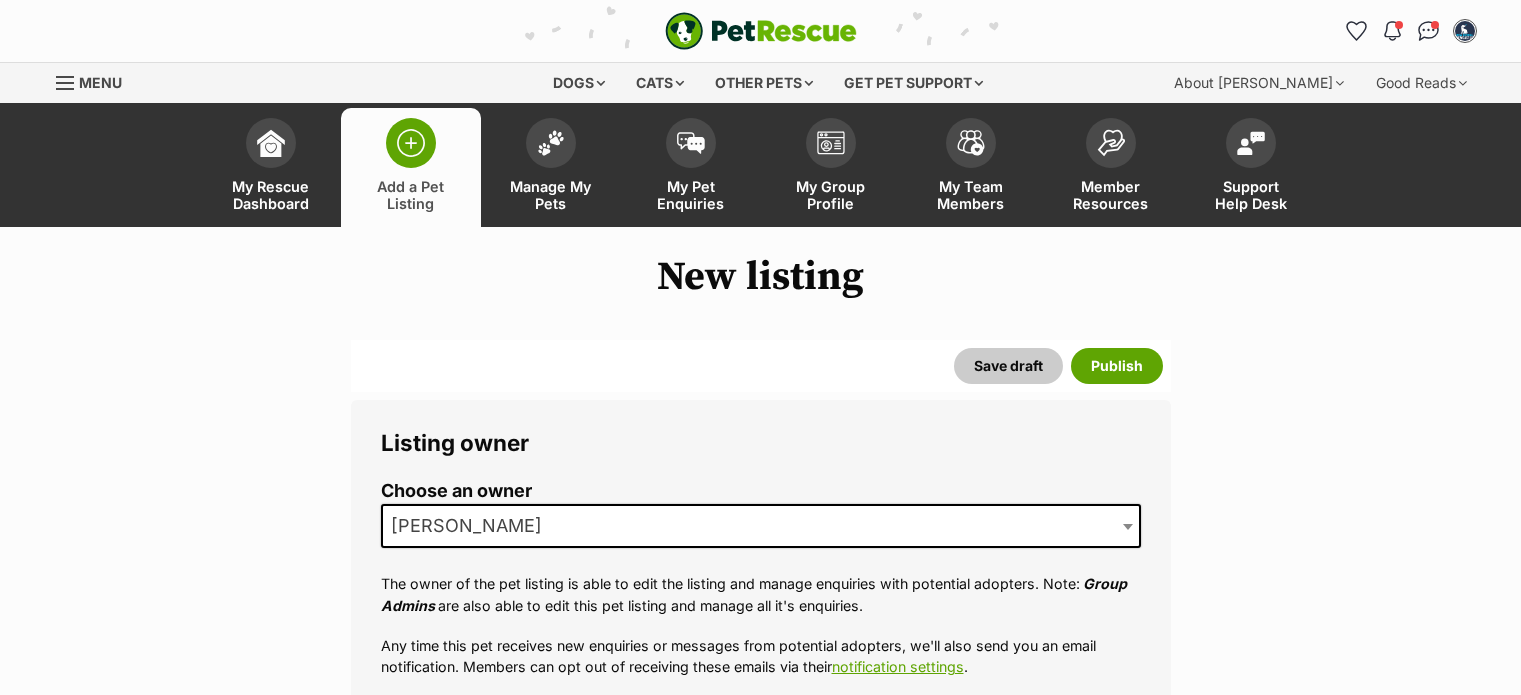 scroll, scrollTop: 0, scrollLeft: 0, axis: both 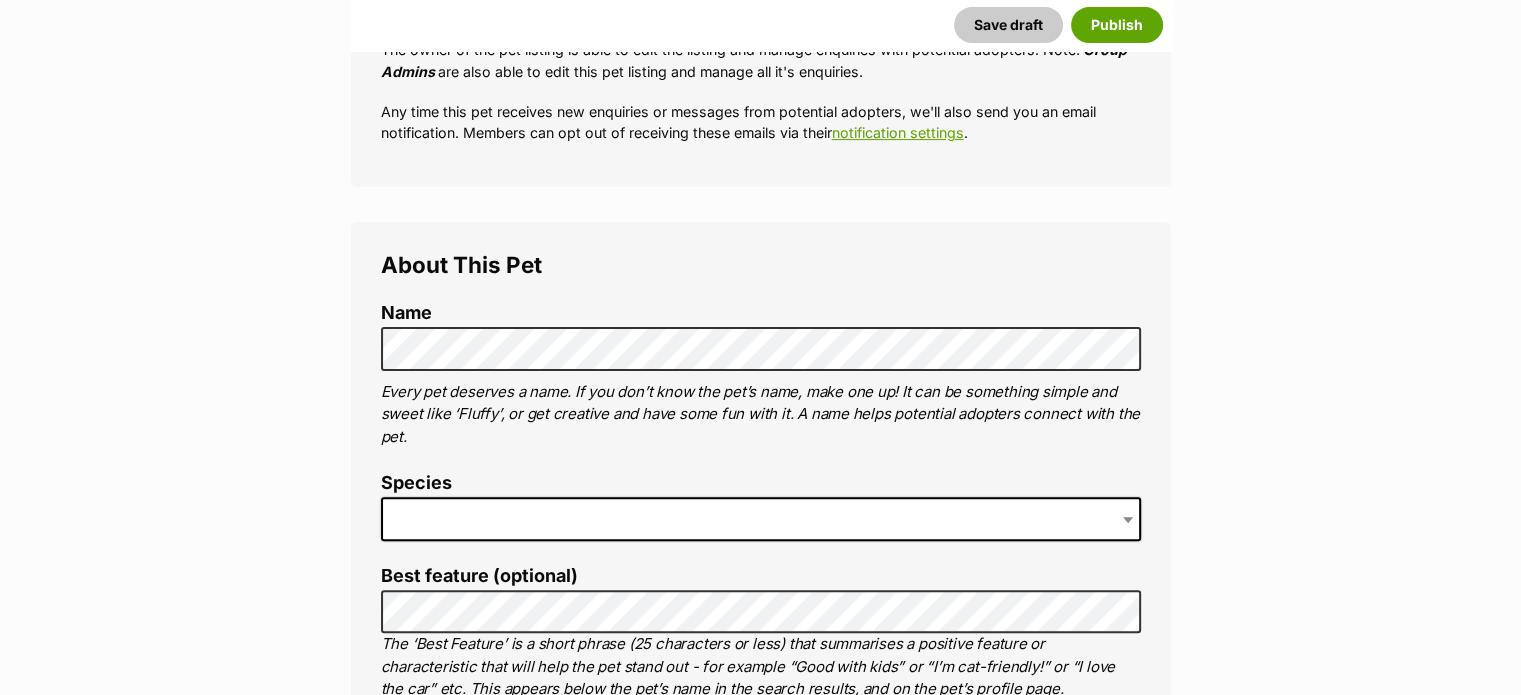 click at bounding box center (761, 519) 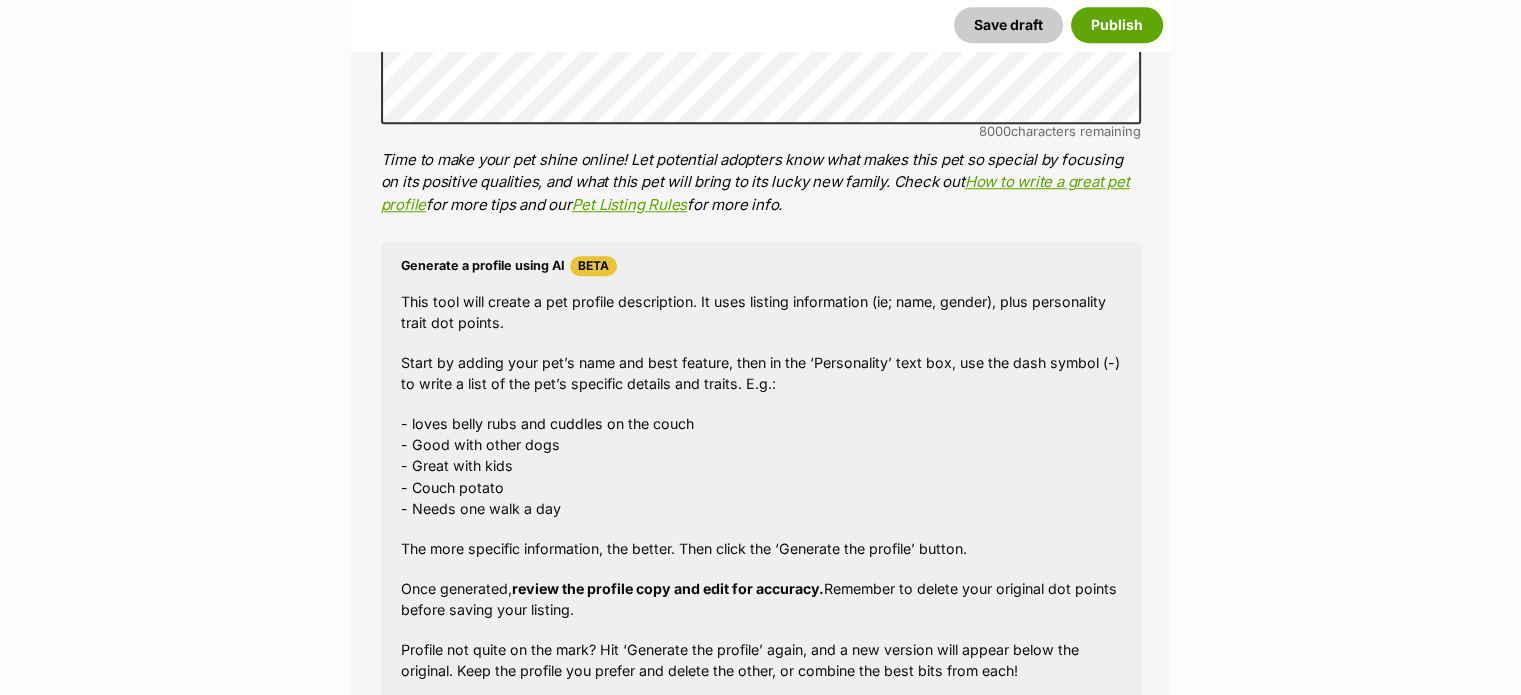 scroll, scrollTop: 2244, scrollLeft: 0, axis: vertical 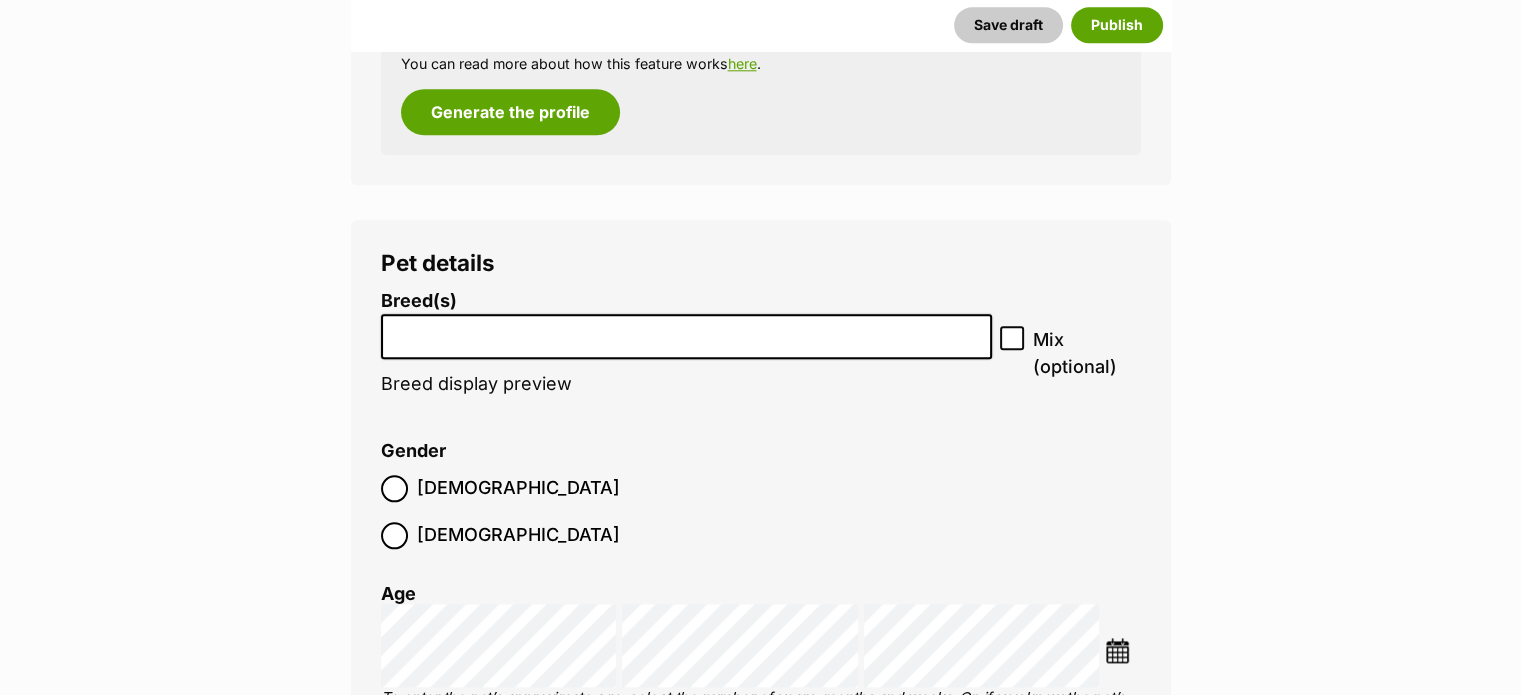 click on "Breed(s)
Affenpinscher
Afghan Hound
Airedale Terrier
Akita
Akita (Japanese)
Alaskan Husky
Alaskan Malamute
American Bulldog
American Eskimo Dog
American Foxhound
American Hairless Terrier
American Staffordshire Terrier
Anatolian Shepherd Dog
Australasian Bosdog
Australian Bulldog
Australian Cattle Dog
Australian Cobberdog
Australian Kelpie
Australian Koolie
Australian Shepherd
Australian Silky Terrier
Australian Stumpy Tail Cattle Dog
Australian Terrier
Azawakh
Basenji
Basset Fauve de Bretagne
Basset Hound
Beagle
Bearded Collie
Beauceron ([PERSON_NAME] de Beauce)
Bedlington Terrier
Belgian Malinois
Belgian Shepherd Dog
Belgian Shepherd Dog (Groenendael)
Belgian Shepherd Dog (Laekenois)
Belgian Shepherd Dog (Malinois)
Belgian Shepherd Dog (Tervueren)
Bergamasco Shepherd Dog
Bernese Mountain Dog
Bichon Frise
Biewer Terrier
Black and Tan Coonhound
Bloodhound
Bluetick Coonhound
Boerboel
Bolognese
Border Collie
Border Terrier" at bounding box center [687, 353] 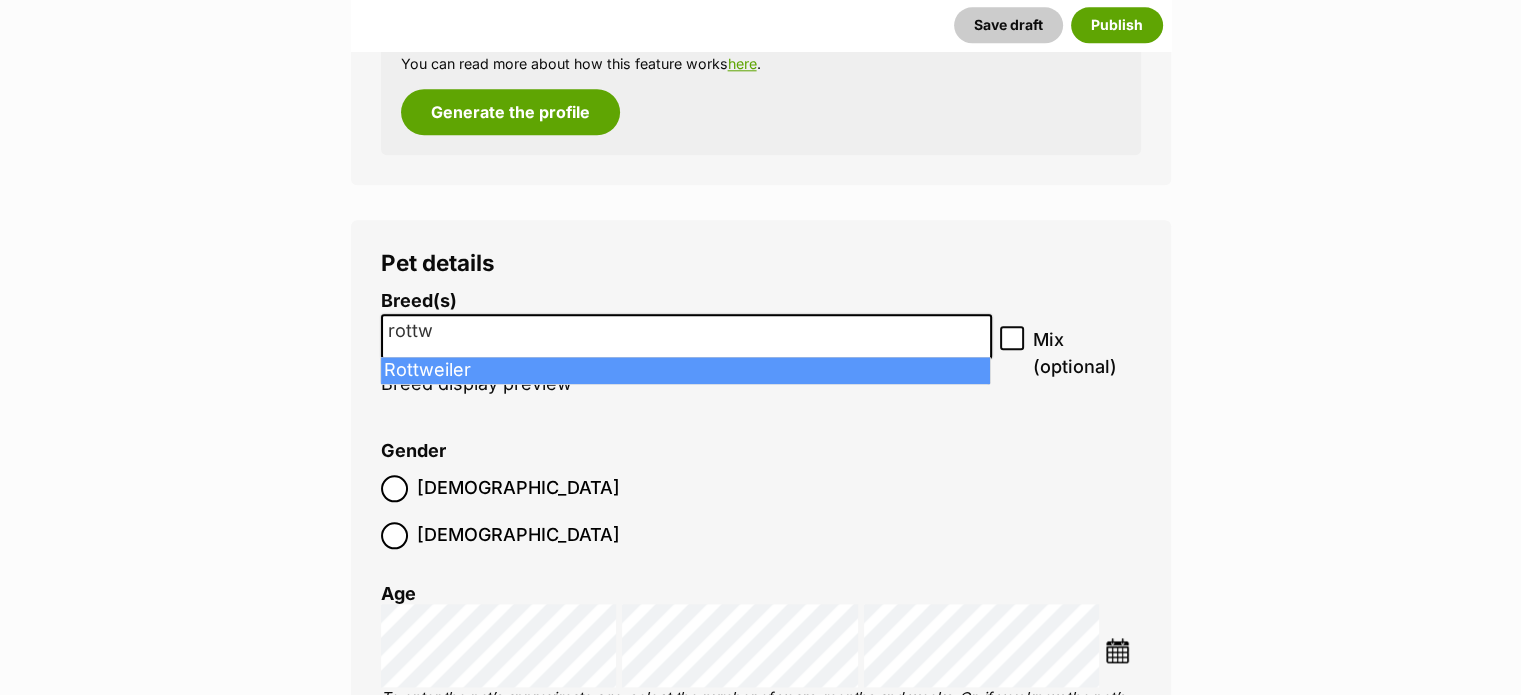 type on "rottw" 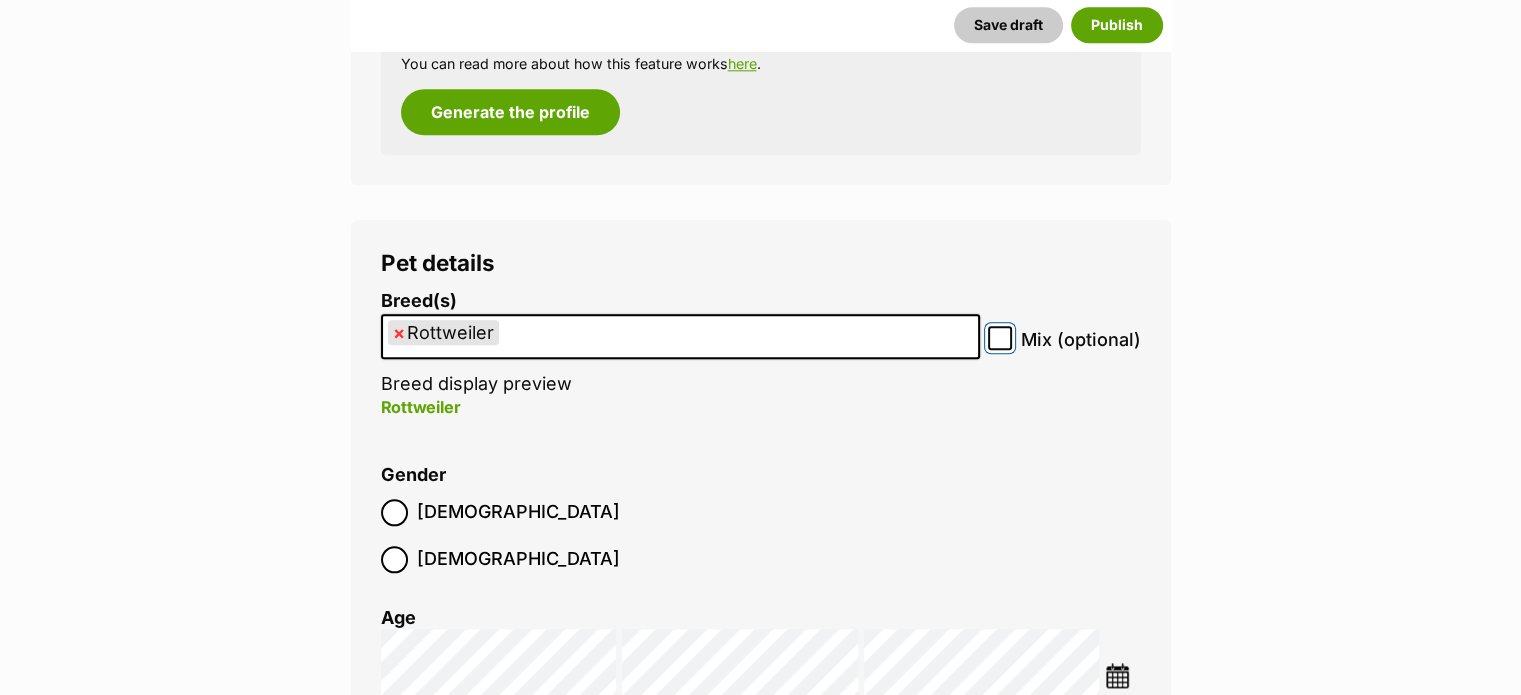 click on "Mix (optional)" at bounding box center (1000, 338) 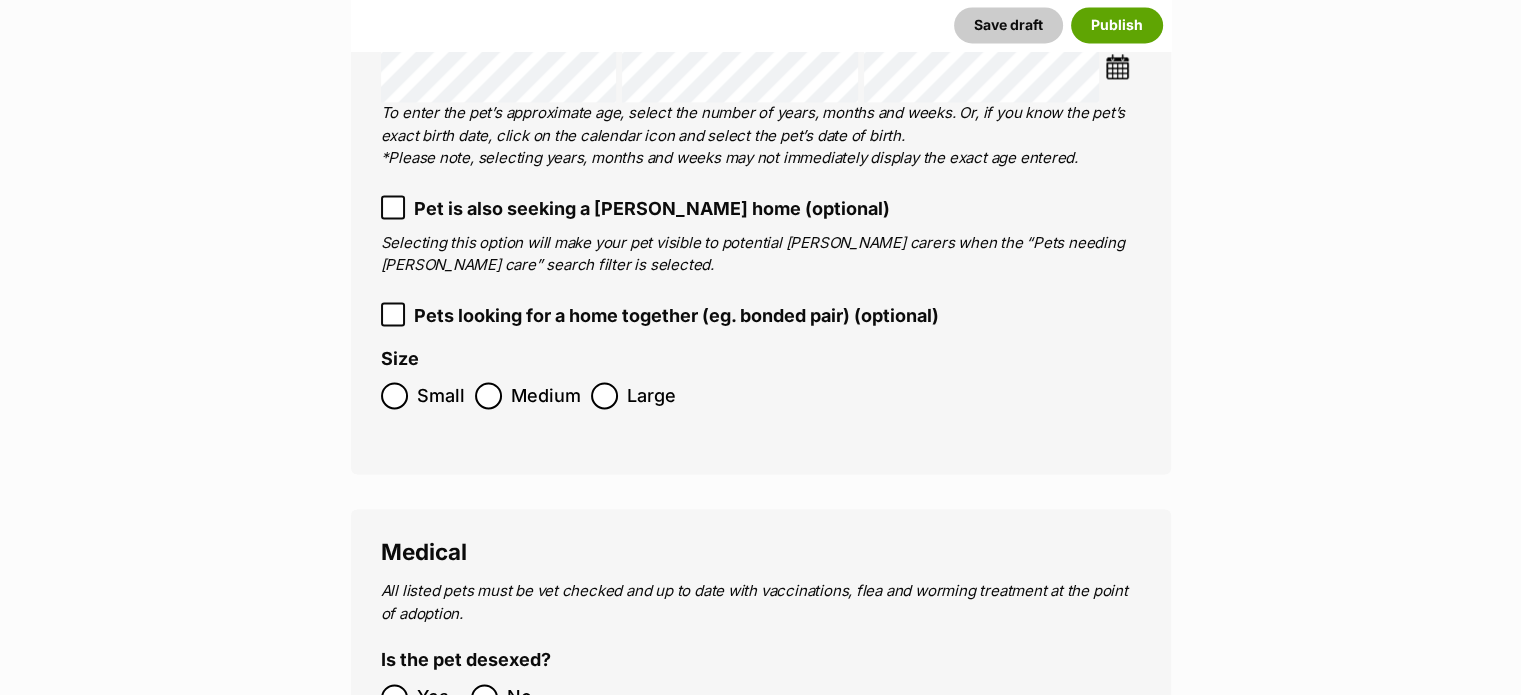 scroll, scrollTop: 2907, scrollLeft: 0, axis: vertical 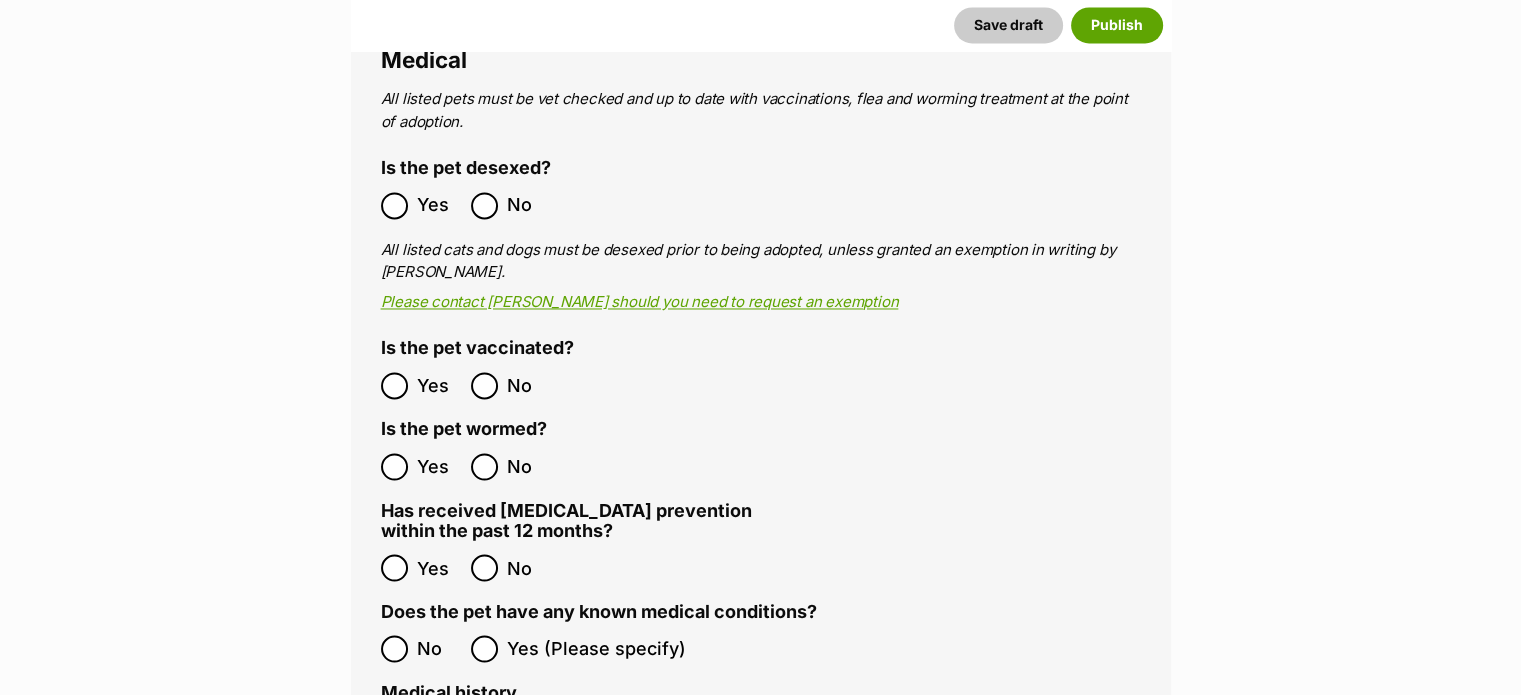 click on "Yes" at bounding box center (439, 205) 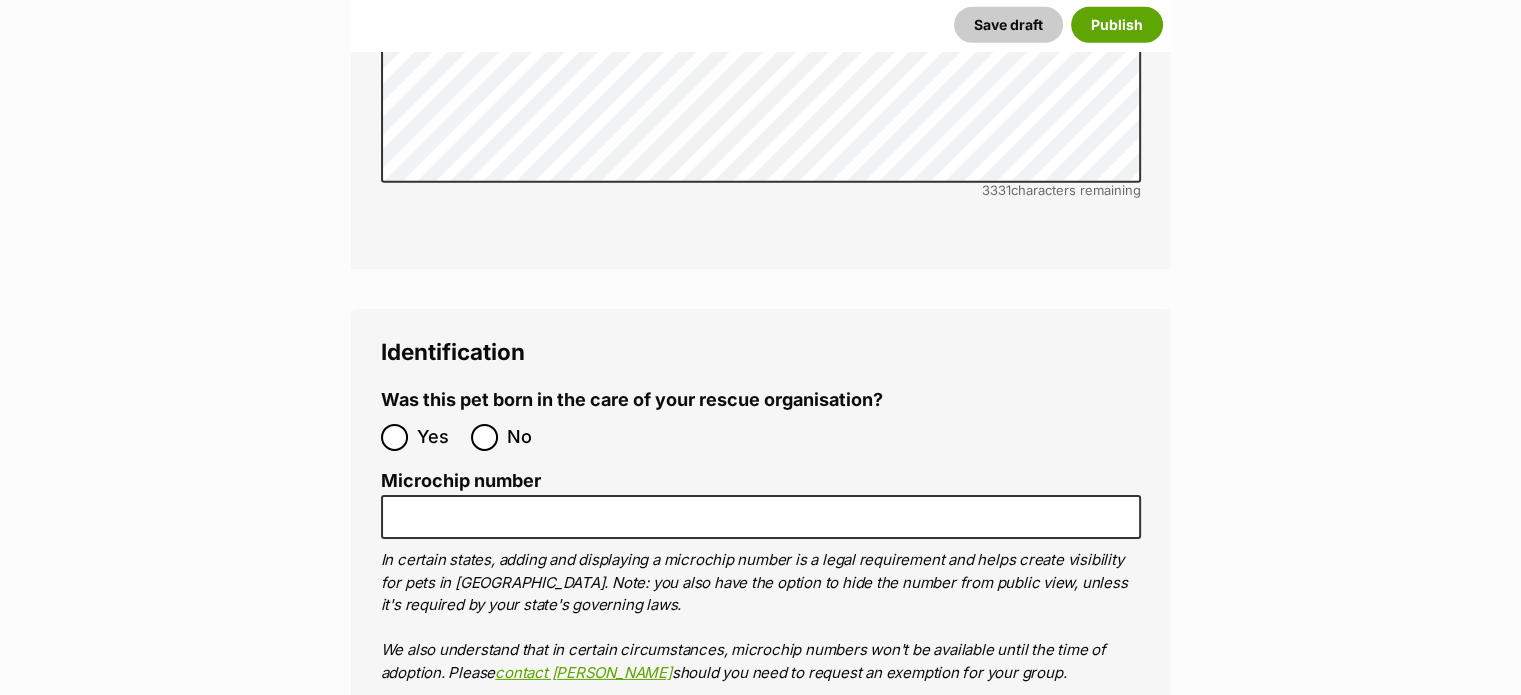 scroll, scrollTop: 6285, scrollLeft: 0, axis: vertical 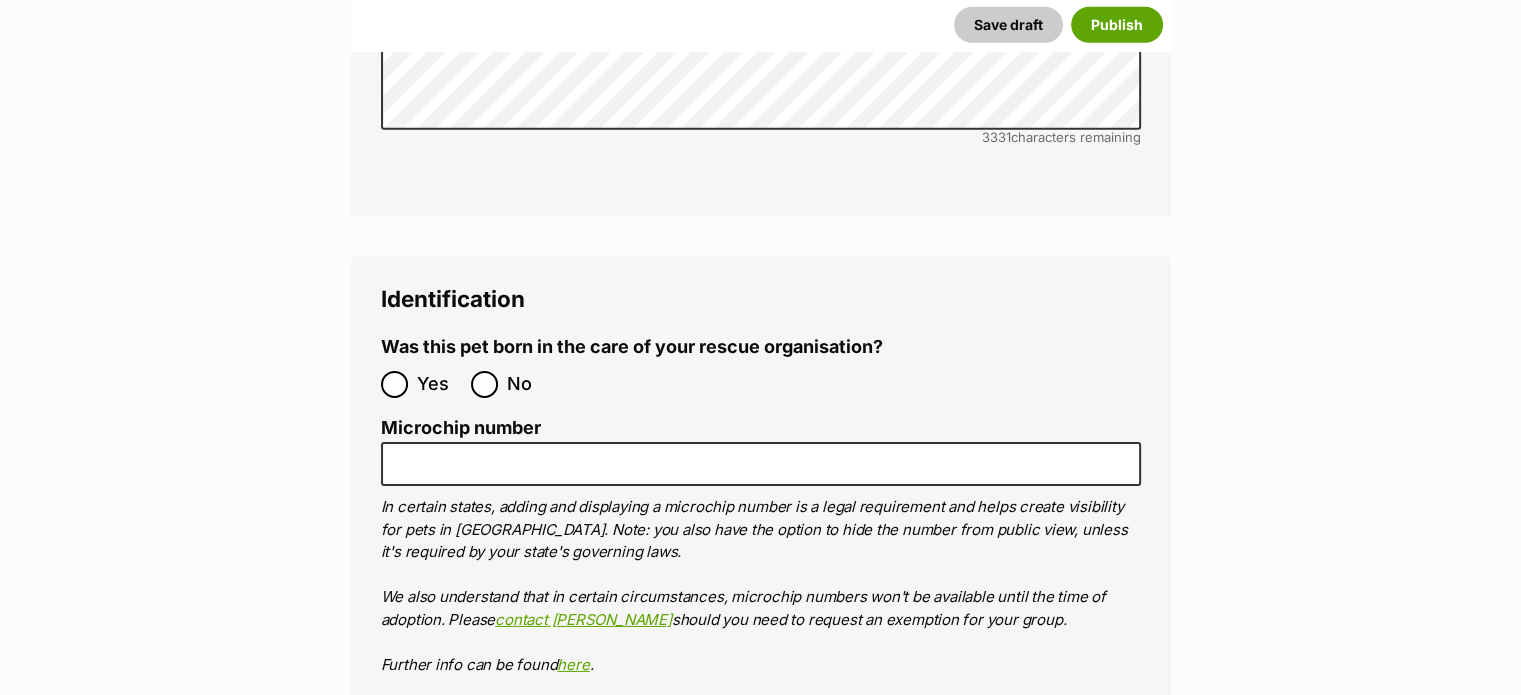 click on "No" at bounding box center (529, 384) 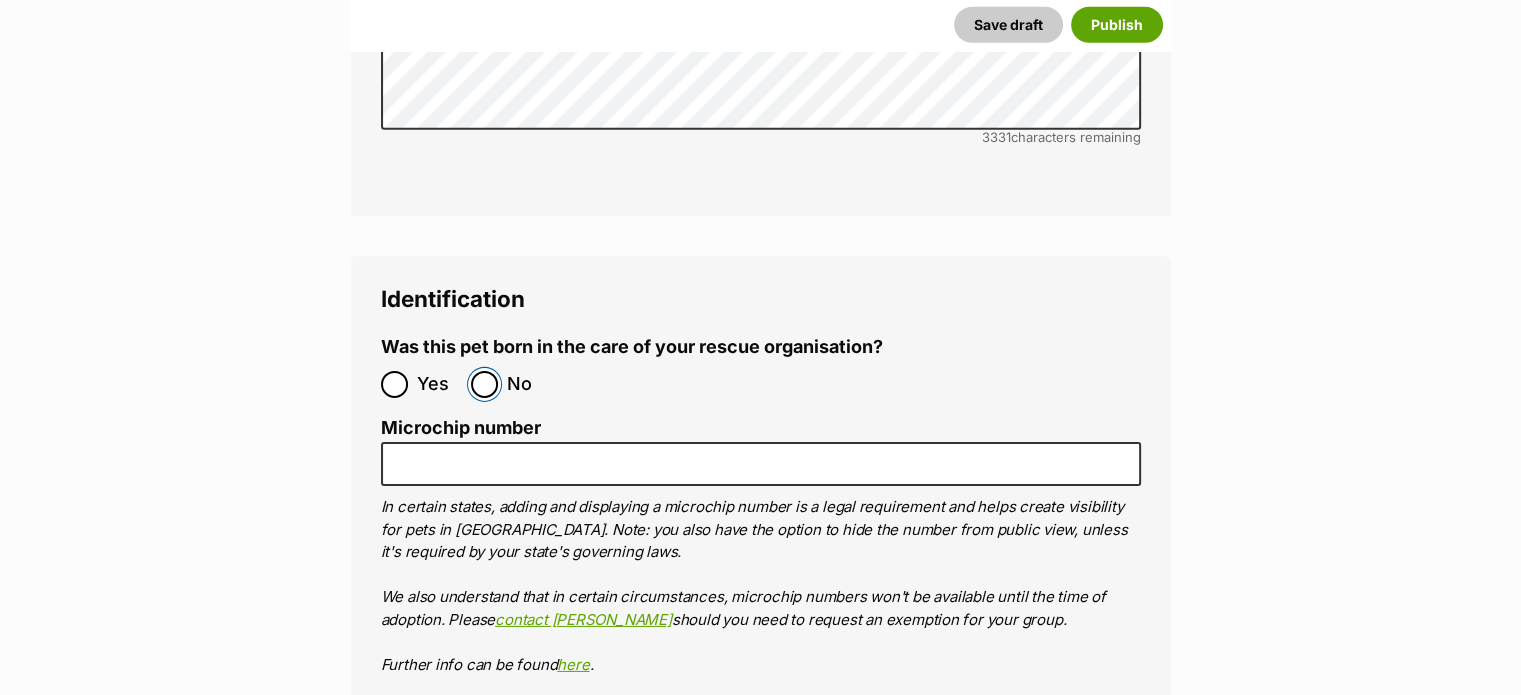 click on "No" at bounding box center (484, 384) 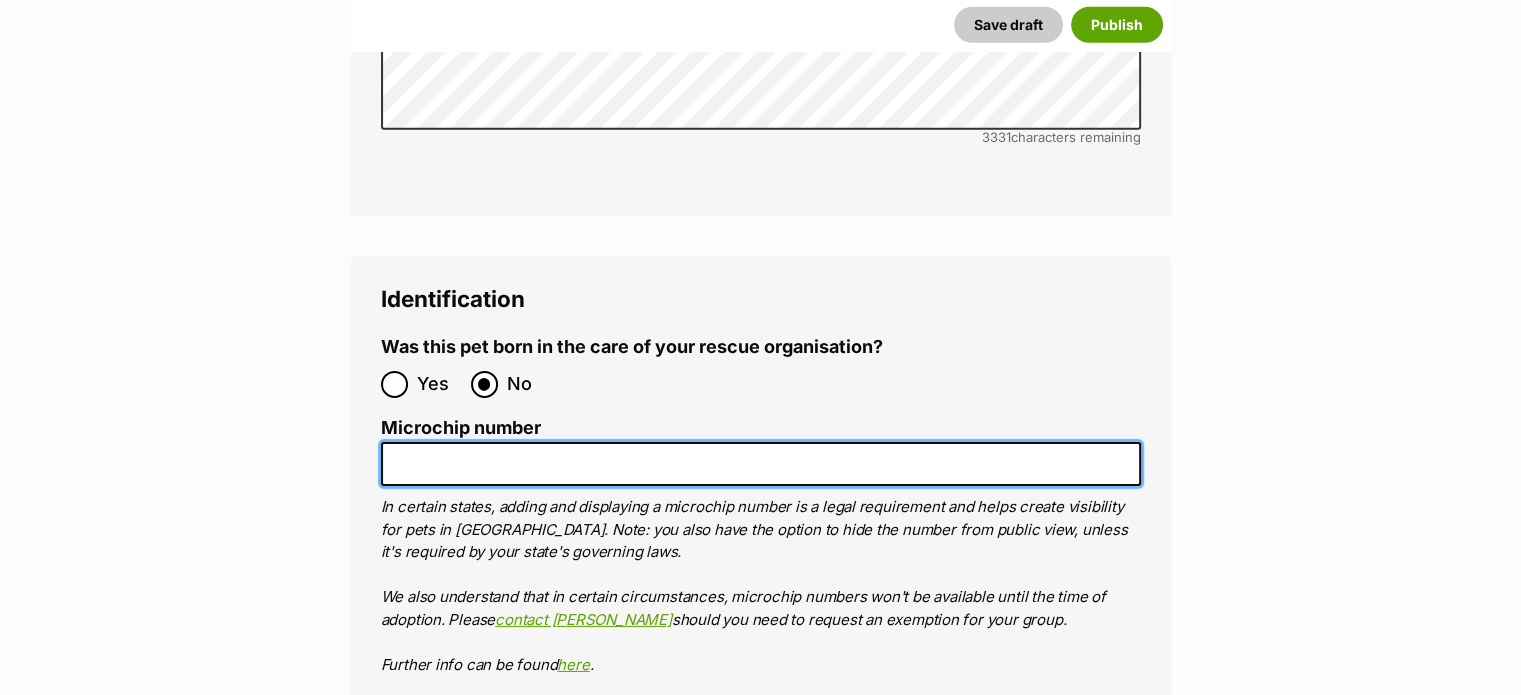 click on "Microchip number" at bounding box center (761, 464) 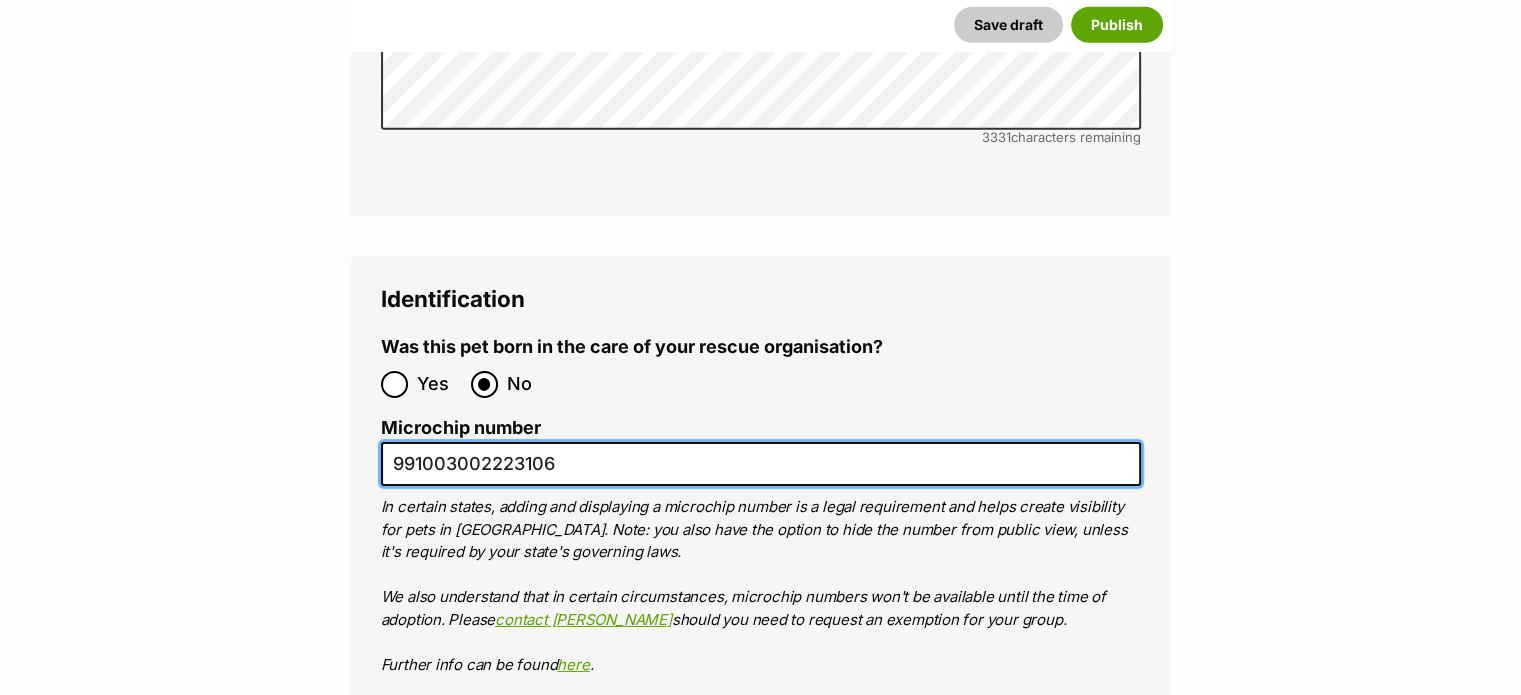 type on "991003002223106" 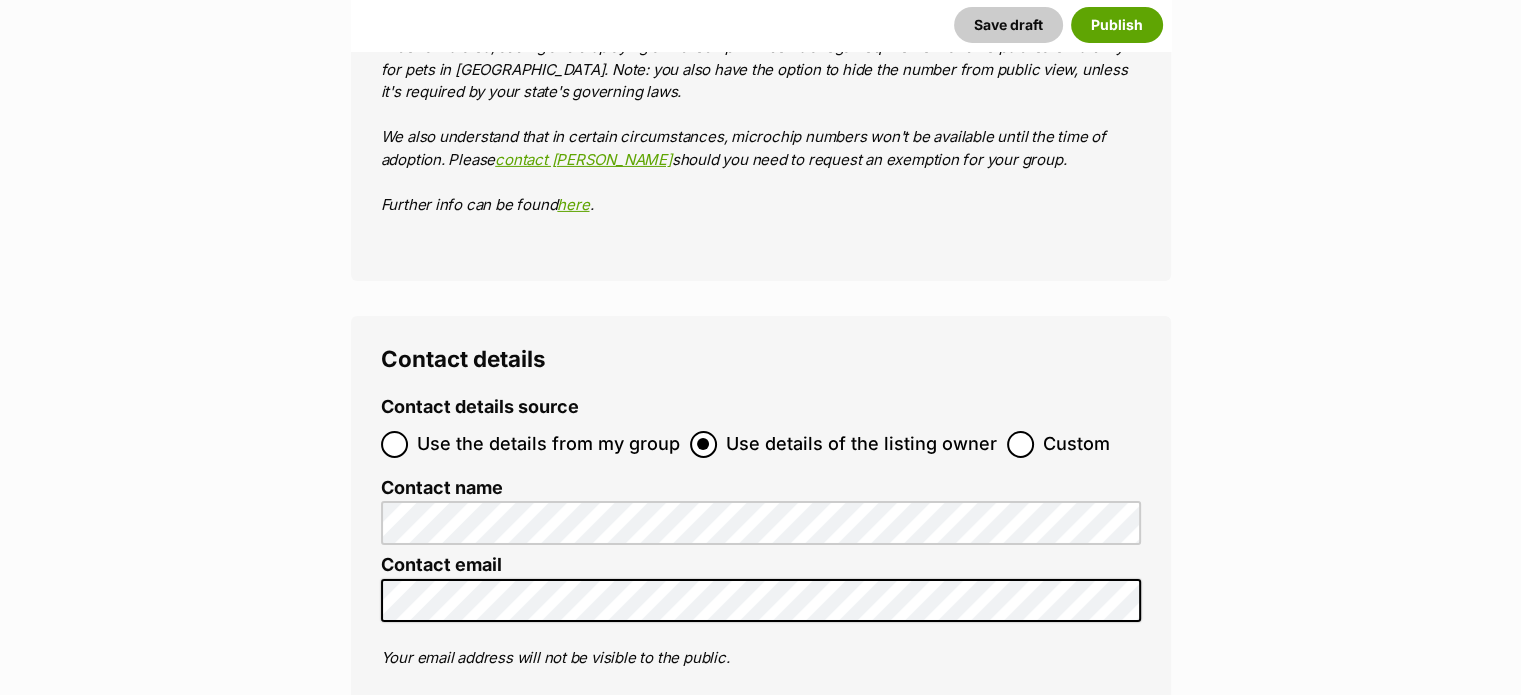 scroll, scrollTop: 6820, scrollLeft: 0, axis: vertical 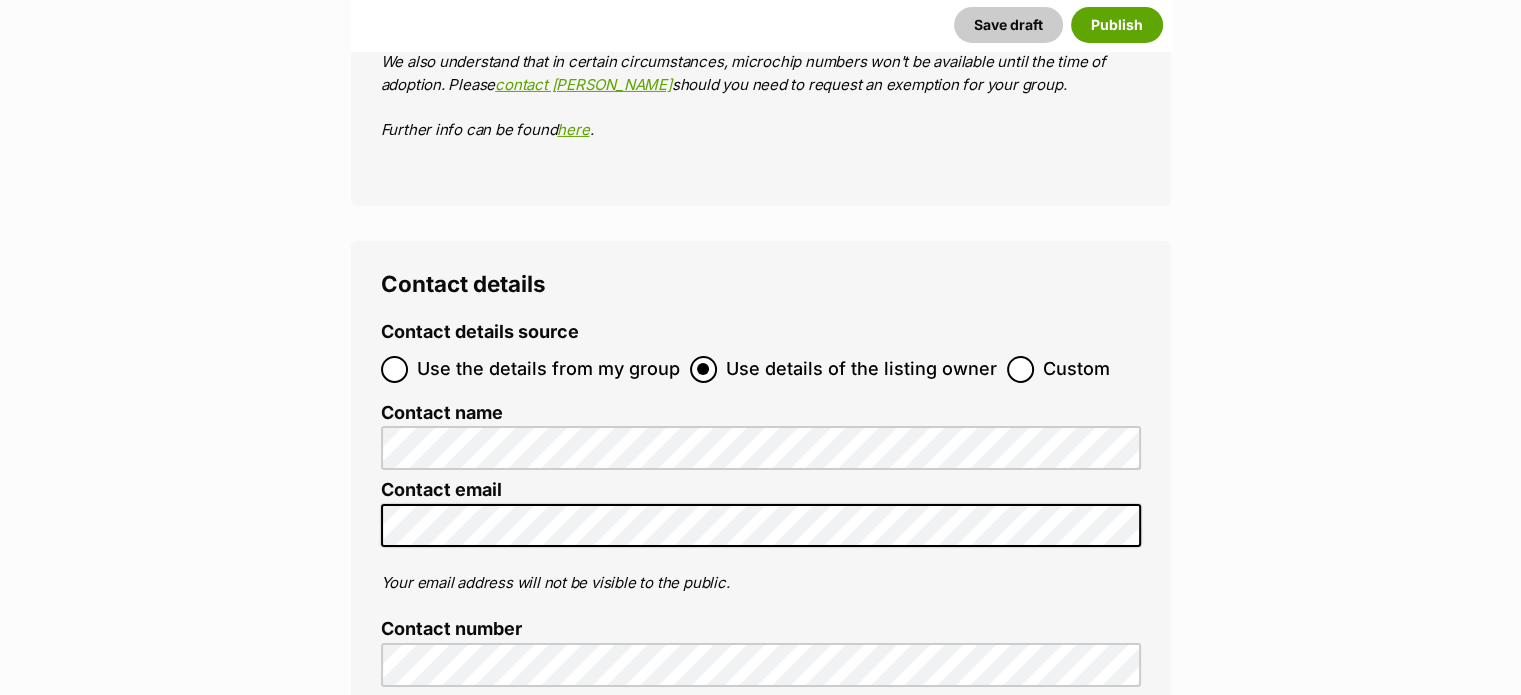 click on "Custom" at bounding box center [1076, 369] 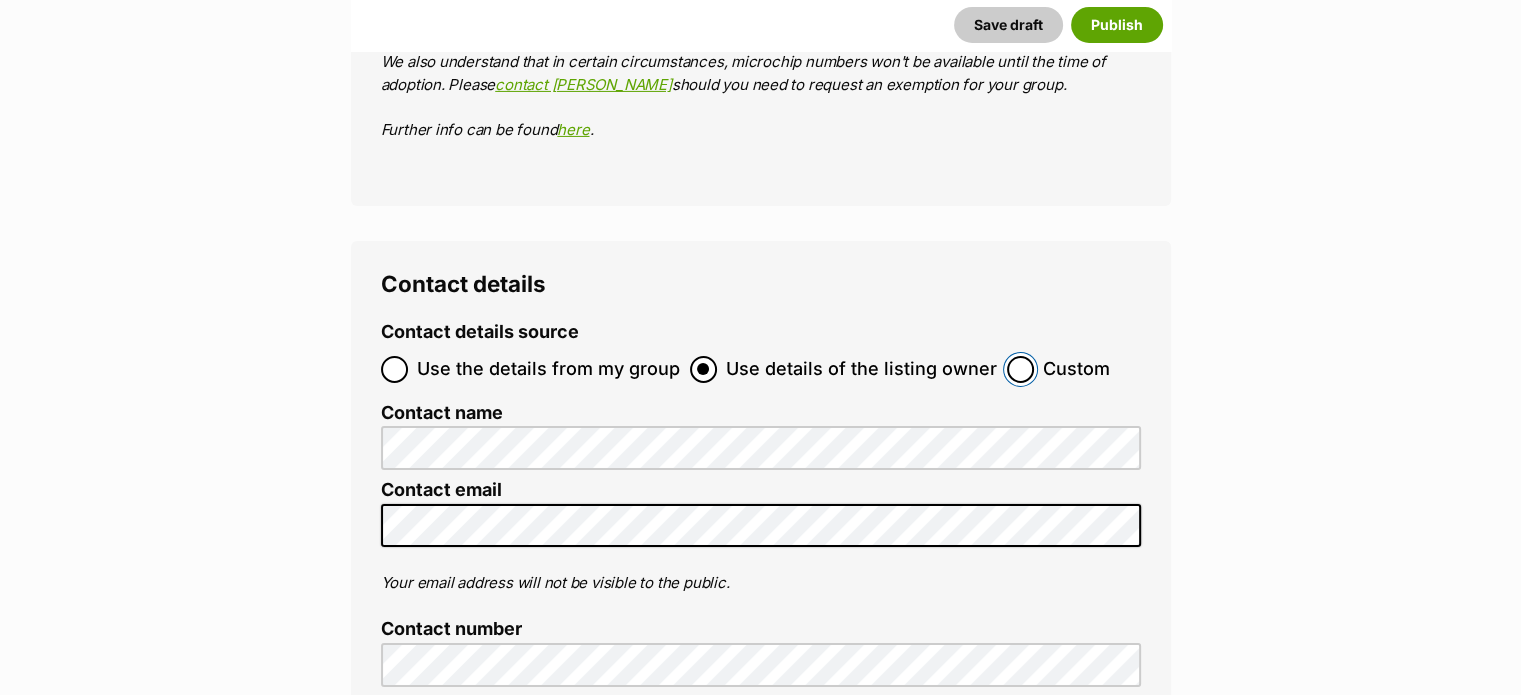 click on "Custom" at bounding box center (1020, 369) 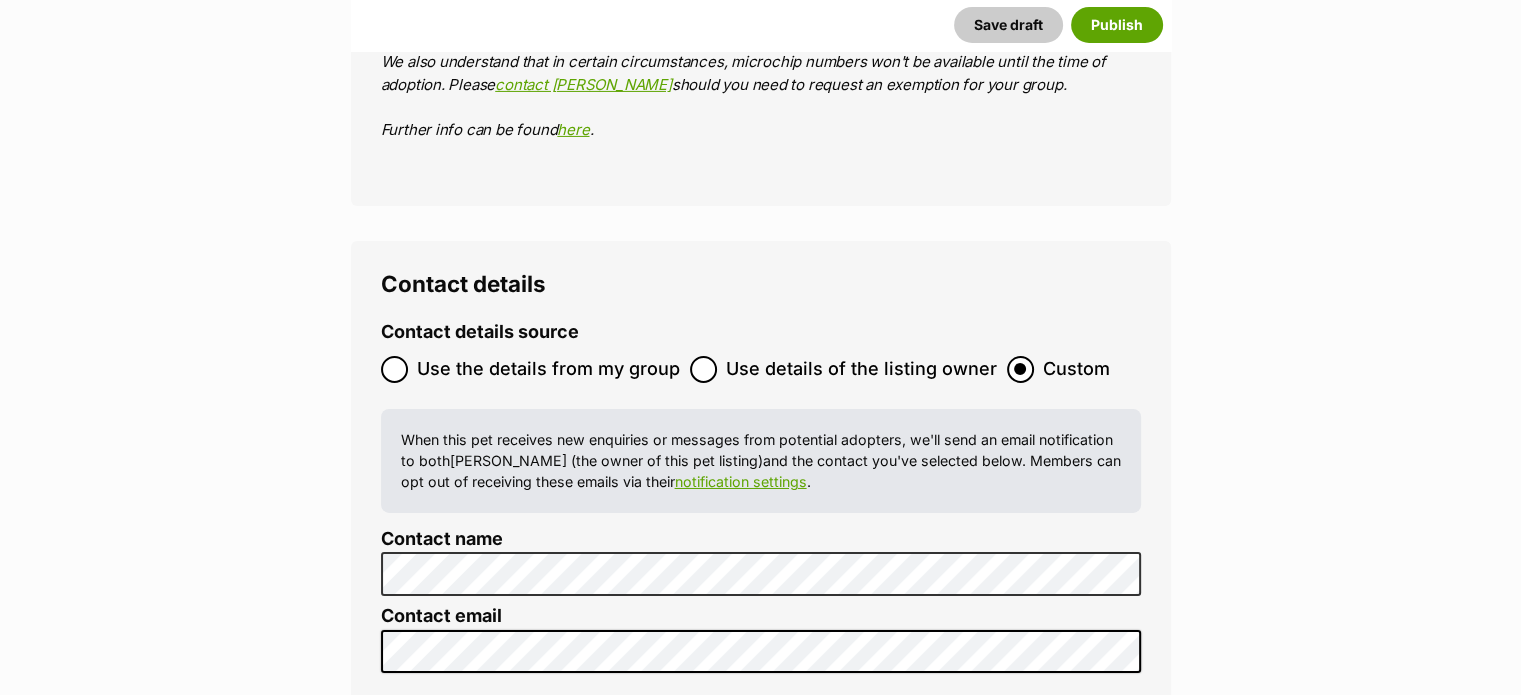 click on "New listing
Listing owner Choose an owner Carly Goodhew
The owner of the pet listing is able to edit the listing and manage enquiries with potential adopters. Note:
Group Admins
are also able to edit this pet listing and manage all it's enquiries.
Any time this pet receives new enquiries or messages from potential adopters, we'll also send you an email notification. Members can opt out of receiving these emails via their
notification settings .
About This Pet Name
Henlo there, it looks like you might be using the pet name field to indicate that this pet is now on hold - we recommend updating the status to on hold from the listing page instead!
Every pet deserves a name. If you don’t know the pet’s name, make one up! It can be something simple and sweet like ‘Fluffy’, or get creative and have some fun with it. A name helps potential adopters connect with the pet.
Species Dog
Best feature (optional)
Personality 8000  characters remaining" at bounding box center (760, -2710) 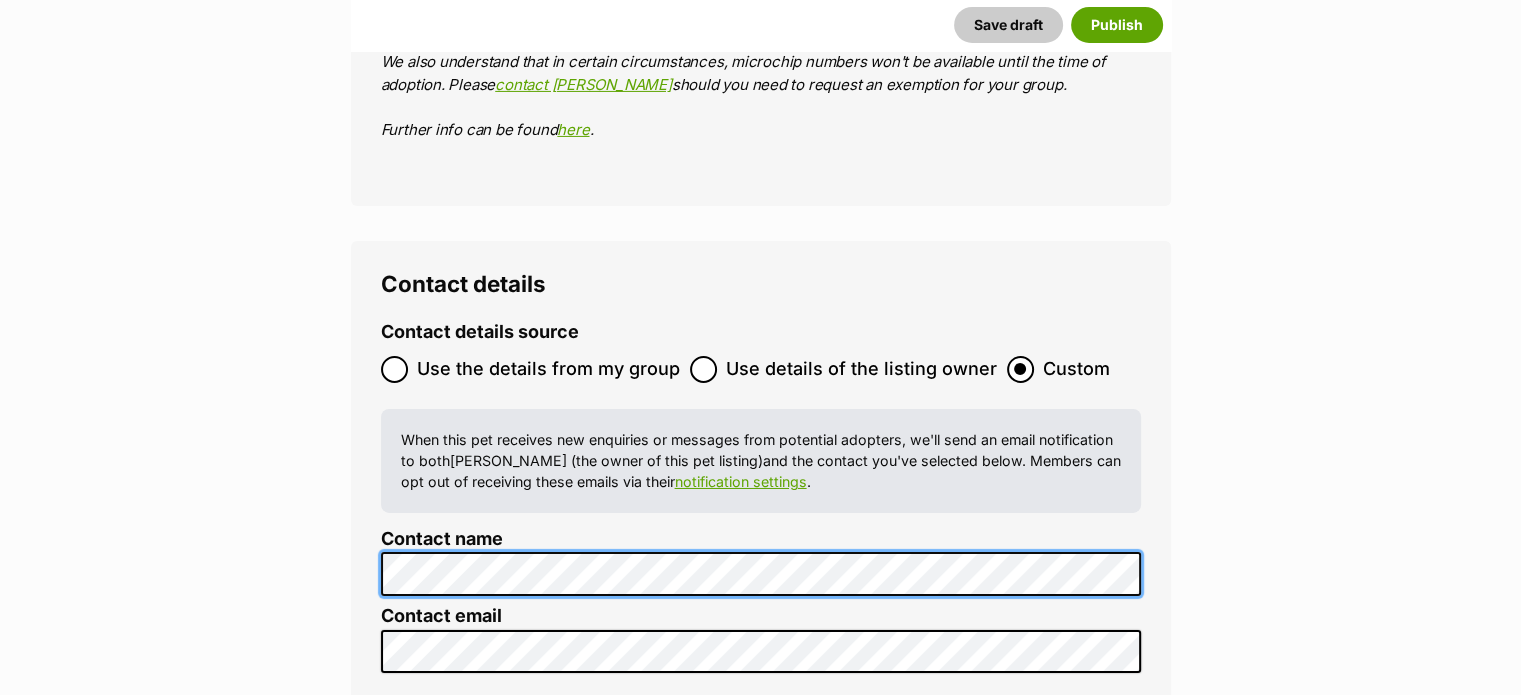 click on "New listing
Listing owner Choose an owner Carly Goodhew
The owner of the pet listing is able to edit the listing and manage enquiries with potential adopters. Note:
Group Admins
are also able to edit this pet listing and manage all it's enquiries.
Any time this pet receives new enquiries or messages from potential adopters, we'll also send you an email notification. Members can opt out of receiving these emails via their
notification settings .
About This Pet Name
Henlo there, it looks like you might be using the pet name field to indicate that this pet is now on hold - we recommend updating the status to on hold from the listing page instead!
Every pet deserves a name. If you don’t know the pet’s name, make one up! It can be something simple and sweet like ‘Fluffy’, or get creative and have some fun with it. A name helps potential adopters connect with the pet.
Species Dog
Best feature (optional)
Personality 8000  characters remaining" at bounding box center (760, -2710) 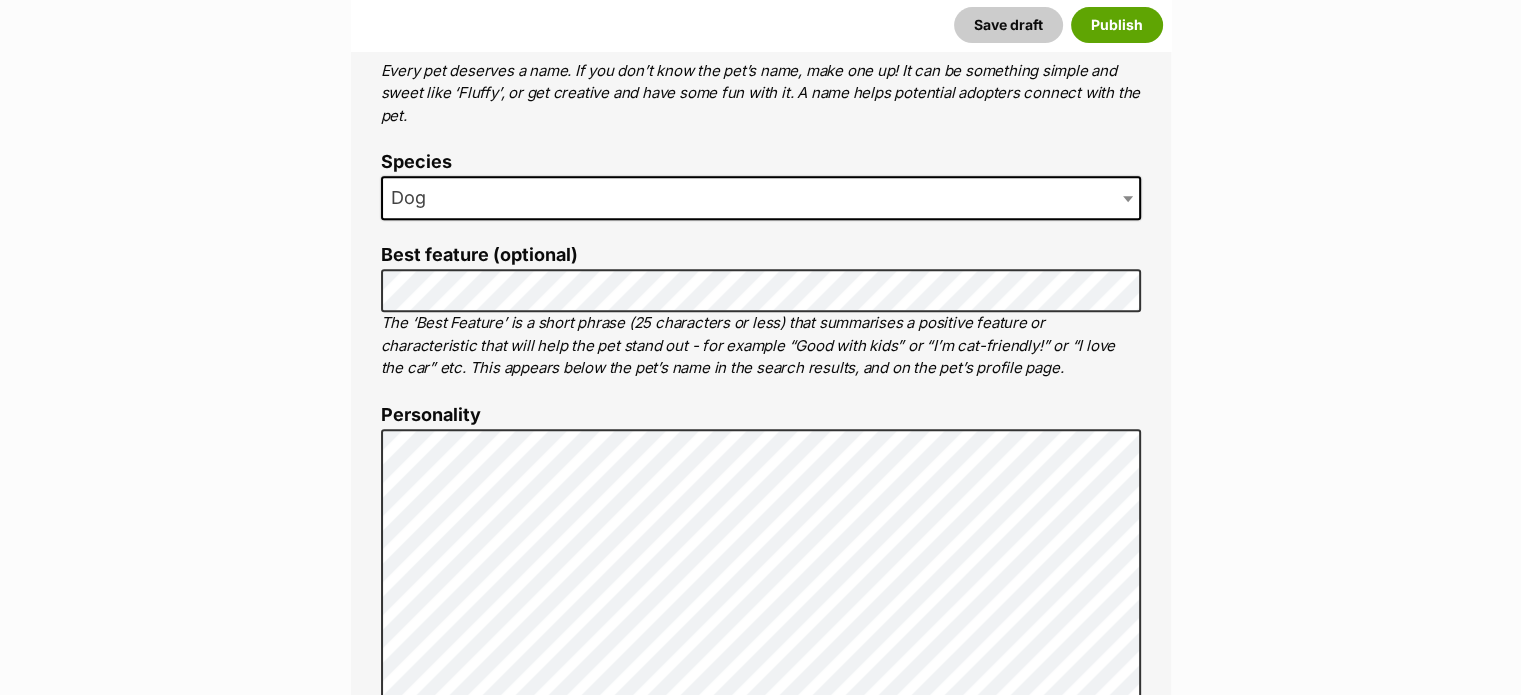 scroll, scrollTop: 876, scrollLeft: 0, axis: vertical 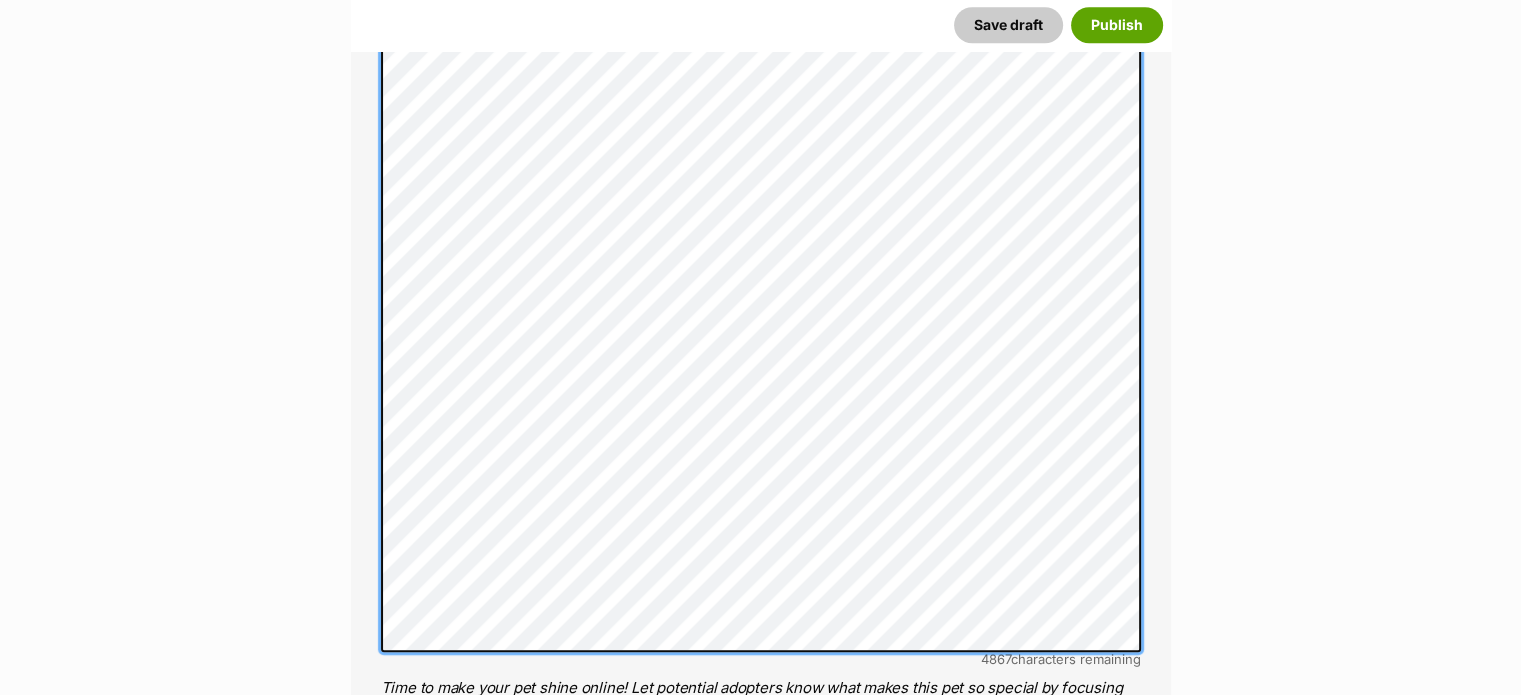 click on "About This Pet Name
Henlo there, it looks like you might be using the pet name field to indicate that this pet is now on hold - we recommend updating the status to on hold from the listing page instead!
Every pet deserves a name. If you don’t know the pet’s name, make one up! It can be something simple and sweet like ‘Fluffy’, or get creative and have some fun with it. A name helps potential adopters connect with the pet.
Species Dog
Best feature (optional)
The ‘Best Feature’ is a short phrase (25 characters or less) that summarises a positive feature or characteristic that will help the pet stand out - for example “Good with kids” or “I’m cat-friendly!” or “I love the car” etc. This appears below the pet’s name in the search results, and on the pet’s profile page.
Personality 4867  characters remaining
How to write a great pet profile  for more tips and our  Pet Listing Rules  for more info.
Generate a profile using AI
Beta
." at bounding box center [761, 140] 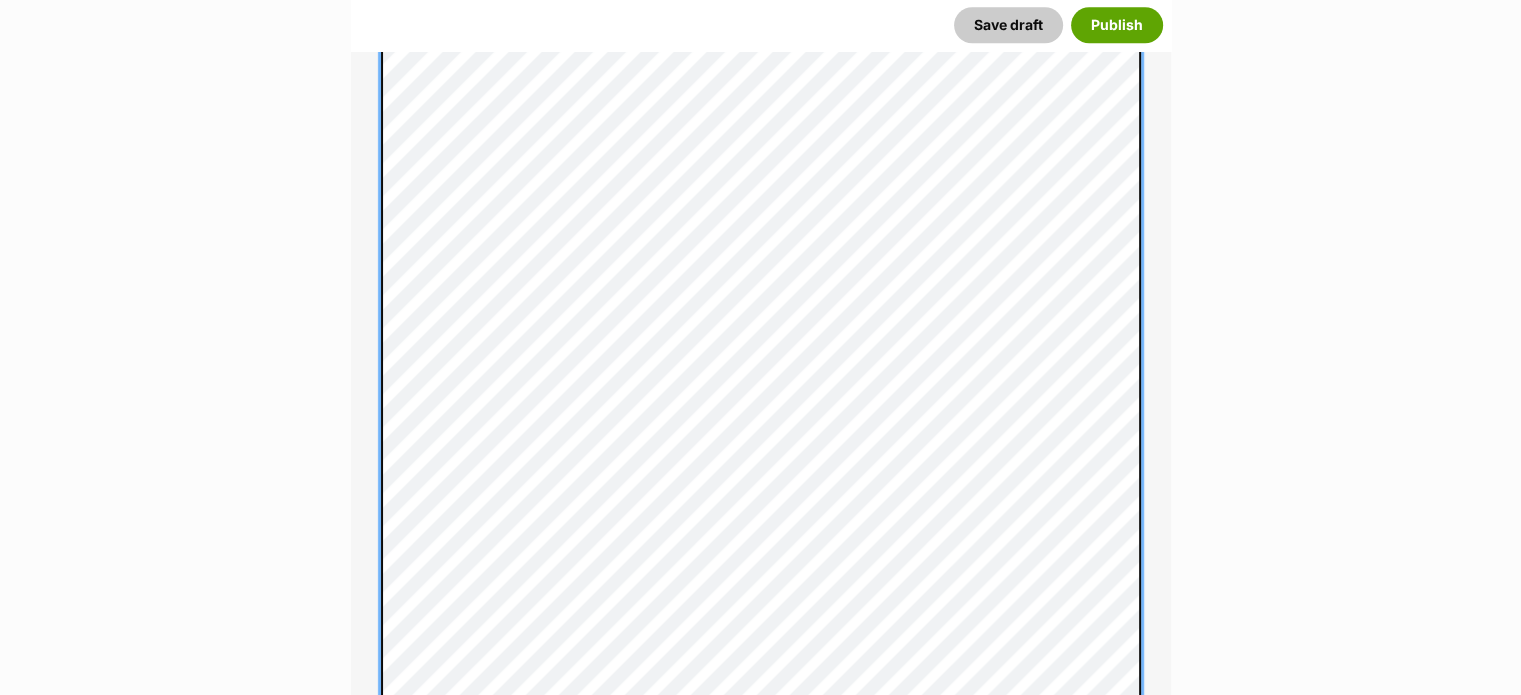 scroll, scrollTop: 1842, scrollLeft: 0, axis: vertical 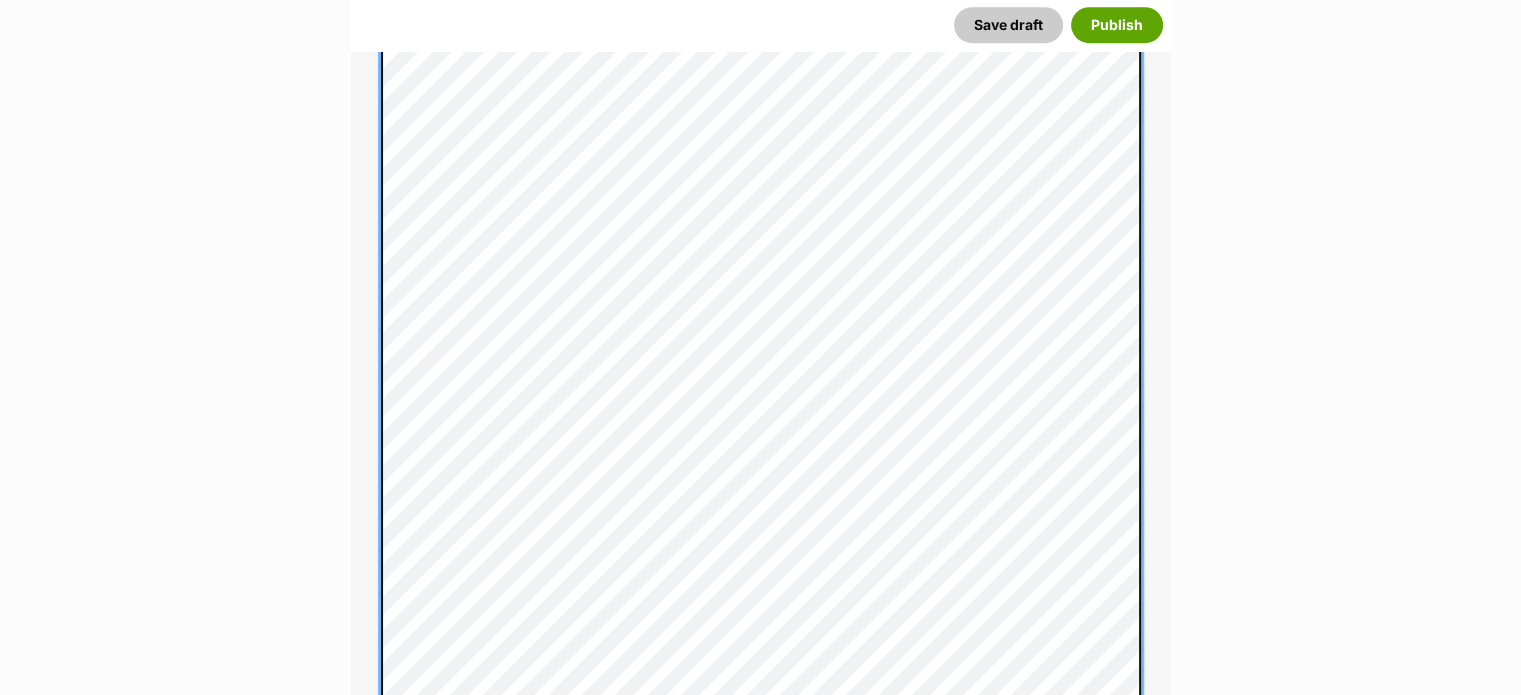 click on "New listing
Listing owner Choose an owner Carly Goodhew
The owner of the pet listing is able to edit the listing and manage enquiries with potential adopters. Note:
Group Admins
are also able to edit this pet listing and manage all it's enquiries.
Any time this pet receives new enquiries or messages from potential adopters, we'll also send you an email notification. Members can opt out of receiving these emails via their
notification settings .
About This Pet Name
Henlo there, it looks like you might be using the pet name field to indicate that this pet is now on hold - we recommend updating the status to on hold from the listing page instead!
Every pet deserves a name. If you don’t know the pet’s name, make one up! It can be something simple and sweet like ‘Fluffy’, or get creative and have some fun with it. A name helps potential adopters connect with the pet.
Species Dog
Best feature (optional)
Personality 4688  characters remaining" at bounding box center (760, 2976) 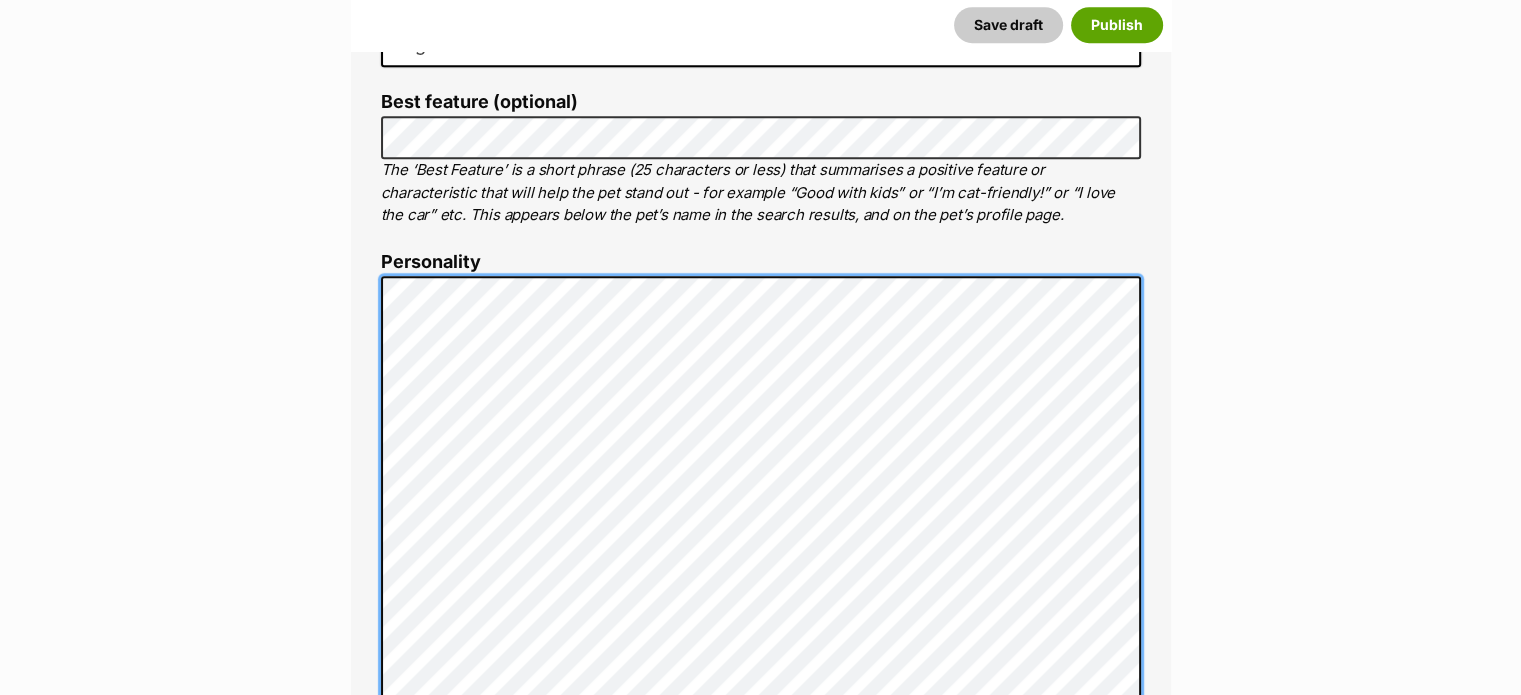 scroll, scrollTop: 1020, scrollLeft: 0, axis: vertical 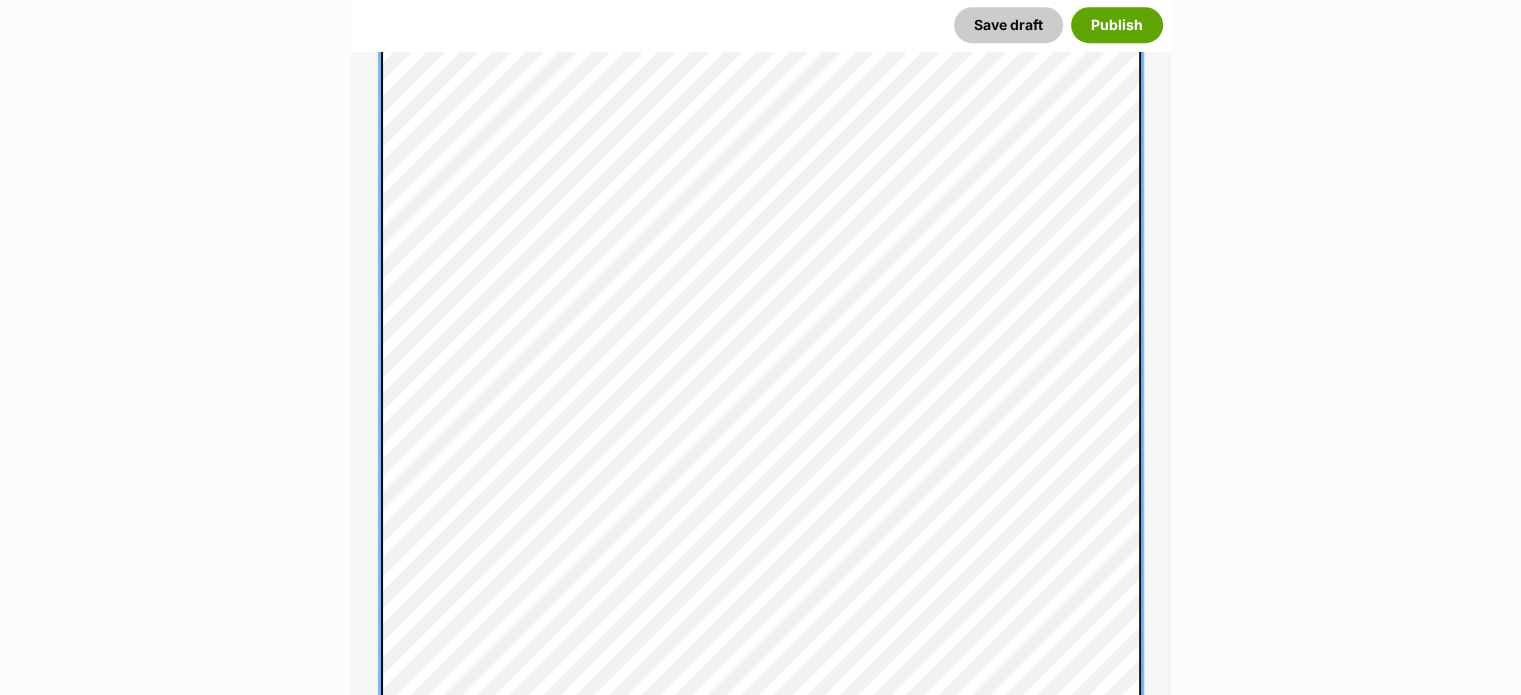 click on "Listing owner Choose an owner Carly Goodhew
The owner of the pet listing is able to edit the listing and manage enquiries with potential adopters. Note:
Group Admins
are also able to edit this pet listing and manage all it's enquiries.
Any time this pet receives new enquiries or messages from potential adopters, we'll also send you an email notification. Members can opt out of receiving these emails via their
notification settings .
About This Pet Name
Henlo there, it looks like you might be using the pet name field to indicate that this pet is now on hold - we recommend updating the status to on hold from the listing page instead!
Every pet deserves a name. If you don’t know the pet’s name, make one up! It can be something simple and sweet like ‘Fluffy’, or get creative and have some fun with it. A name helps potential adopters connect with the pet.
Species Dog
Best feature (optional)
Personality 4679  characters remaining
for more tips and our" at bounding box center (761, 2964) 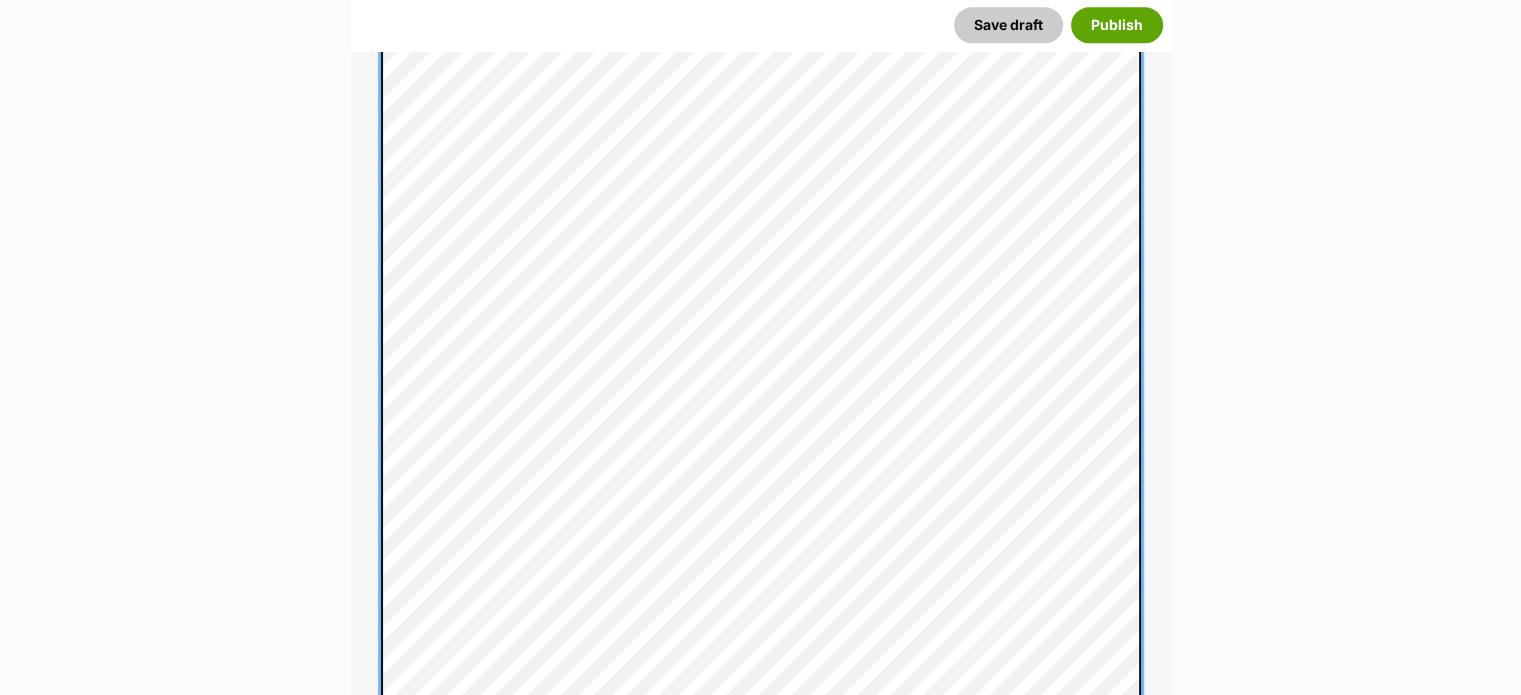 scroll, scrollTop: 2049, scrollLeft: 0, axis: vertical 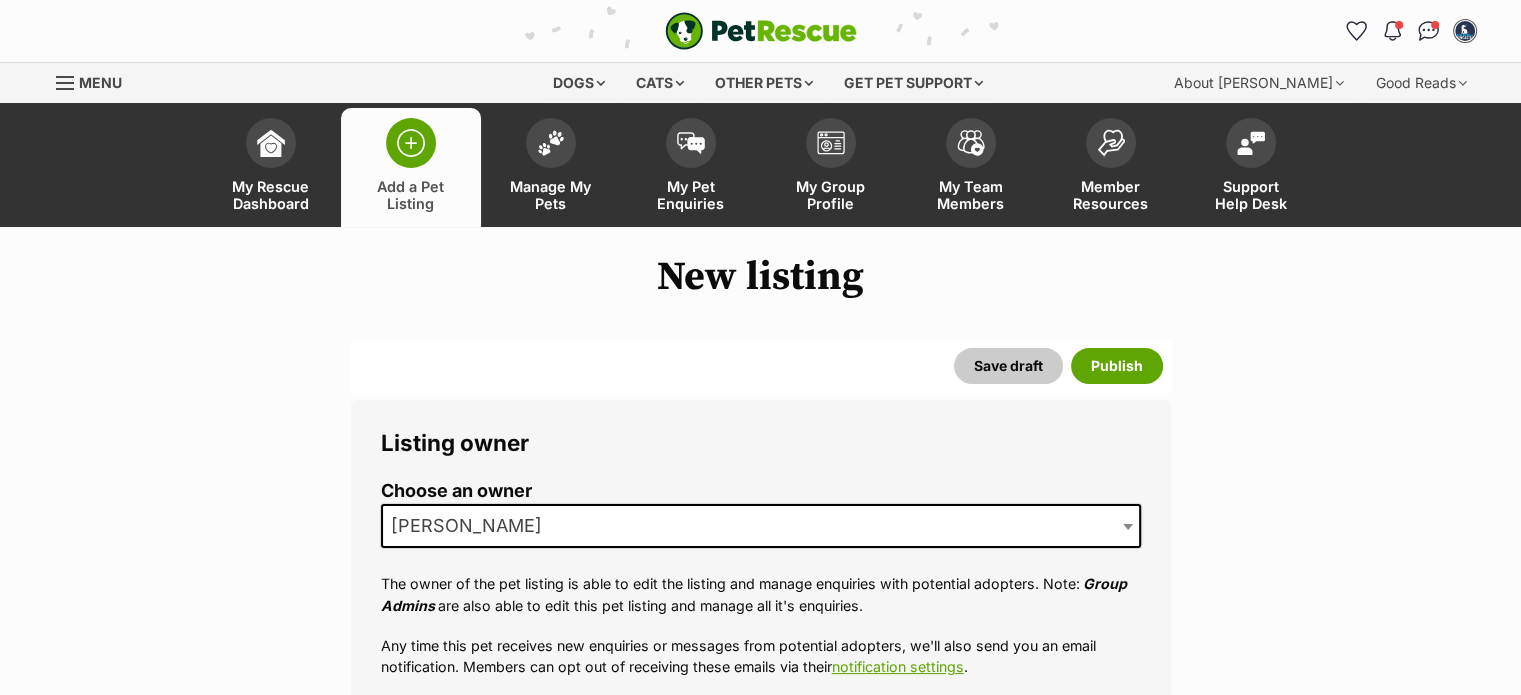 click on "Skip to main content
Log in to favourite this pet
Log in
Or sign up
Search PetRescue
Search for a pet, rescue group or article
Please select PetRescue ID
Pet name
Group
Article
Go
E.g. enter a pet's id into the search.
E.g. enter a pet's name into the search.
E.g. enter a rescue groups's name.
E.g. enter in a keyword to find an article.
New feature: draft mode
Draft mode will enable you to start creating a pet’s profile and save it as a draft that won’t yet be viewable to the public. This feature has been created to help empower folks in your organisation to easily work together to create pet listings, and save time for the important, life-saving things!
You can start using draft mode now, or you can learn more about this new feature in our
member article .
Get started on your pet profile now!
Log in to set up alerts
Log in" at bounding box center (760, 5011) 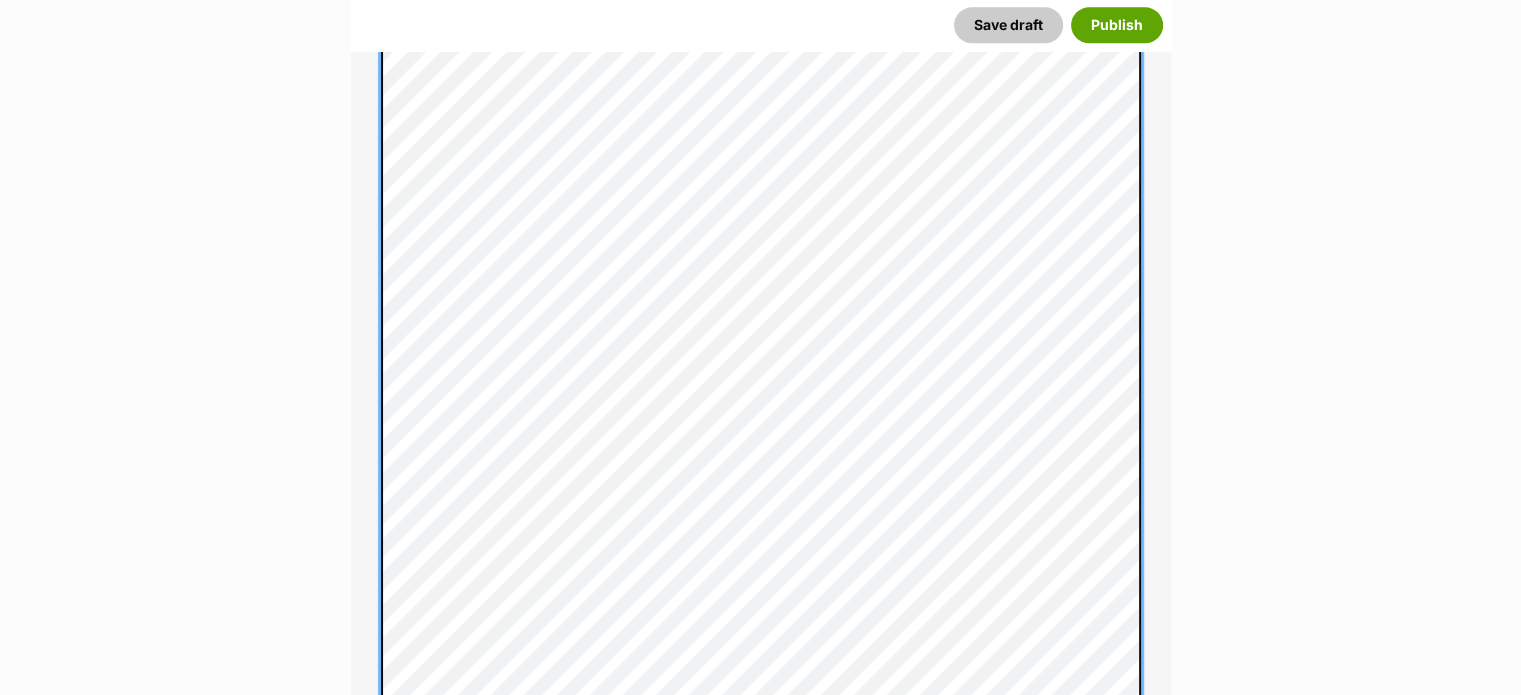 scroll, scrollTop: 2524, scrollLeft: 0, axis: vertical 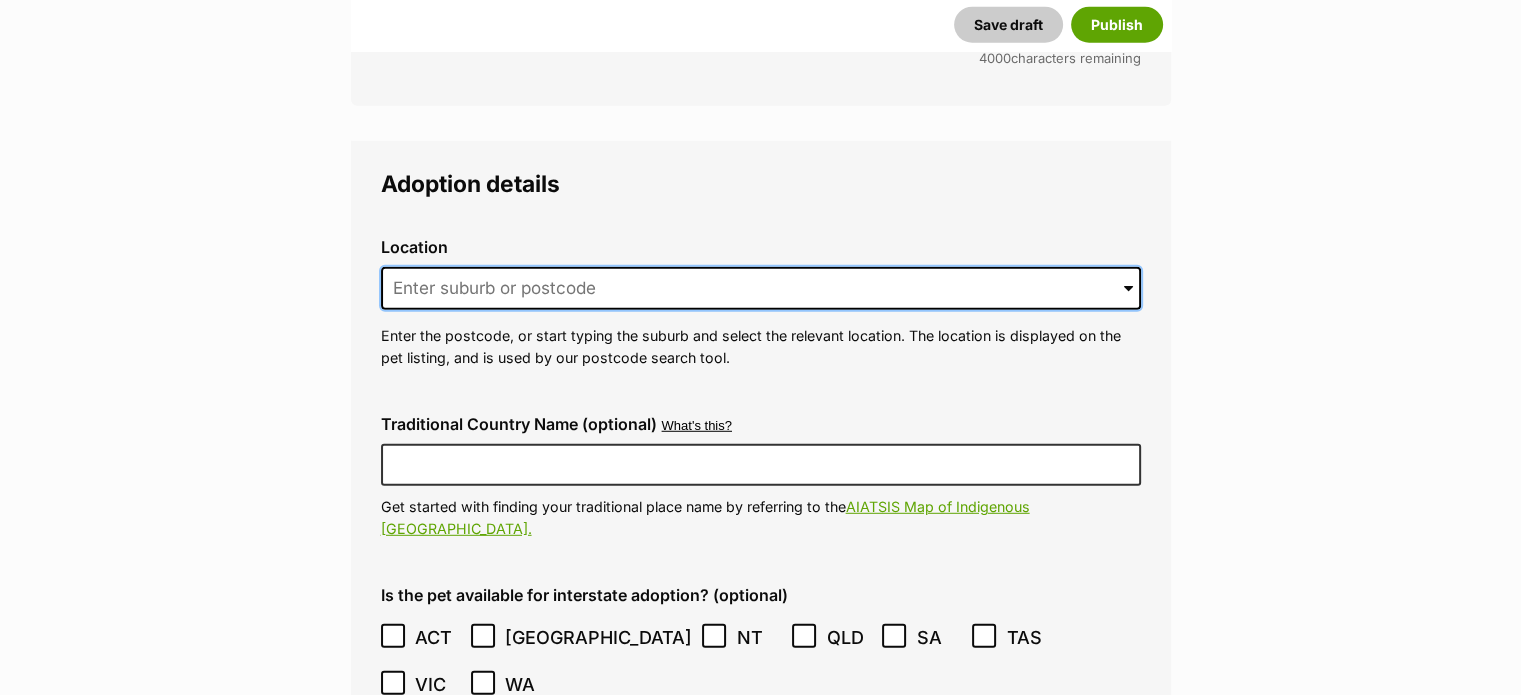 click at bounding box center (761, 289) 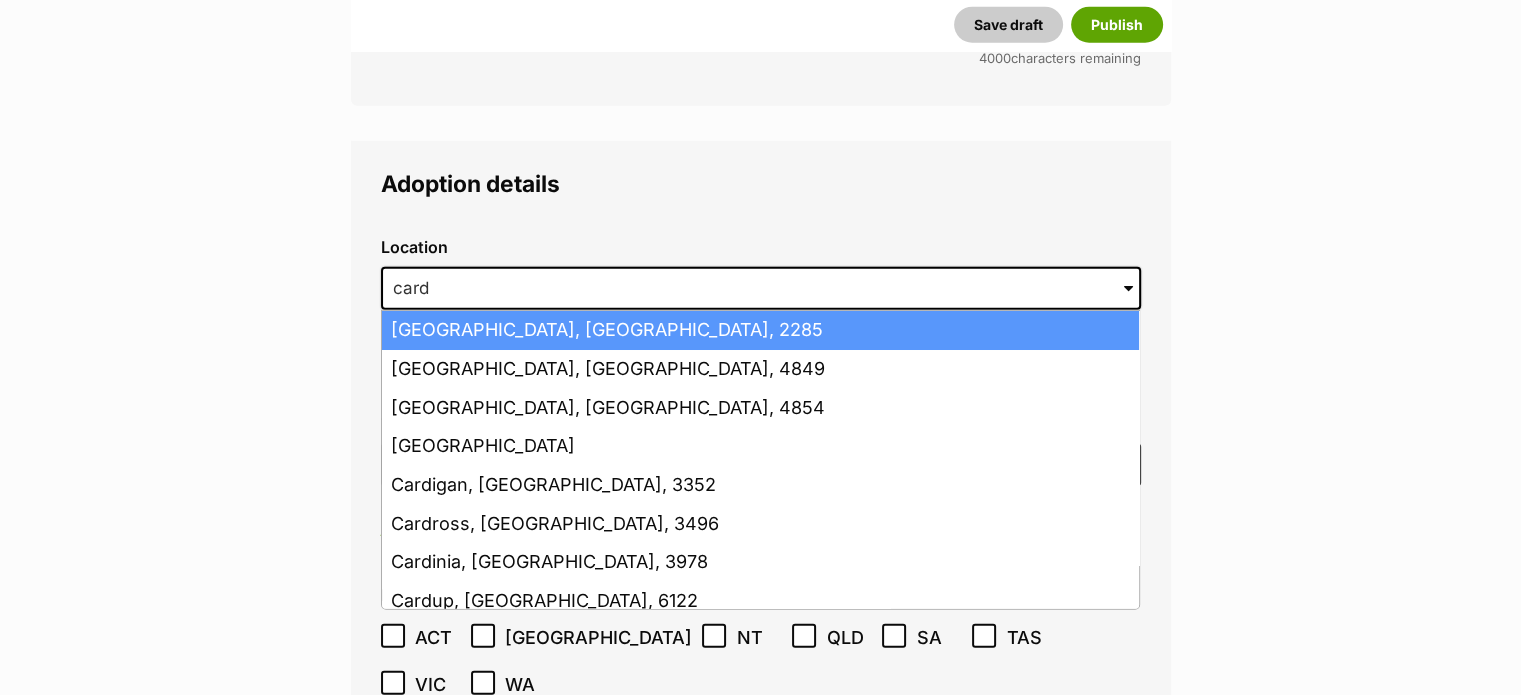 click on "Cardiff, New South Wales, 2285" at bounding box center [760, 330] 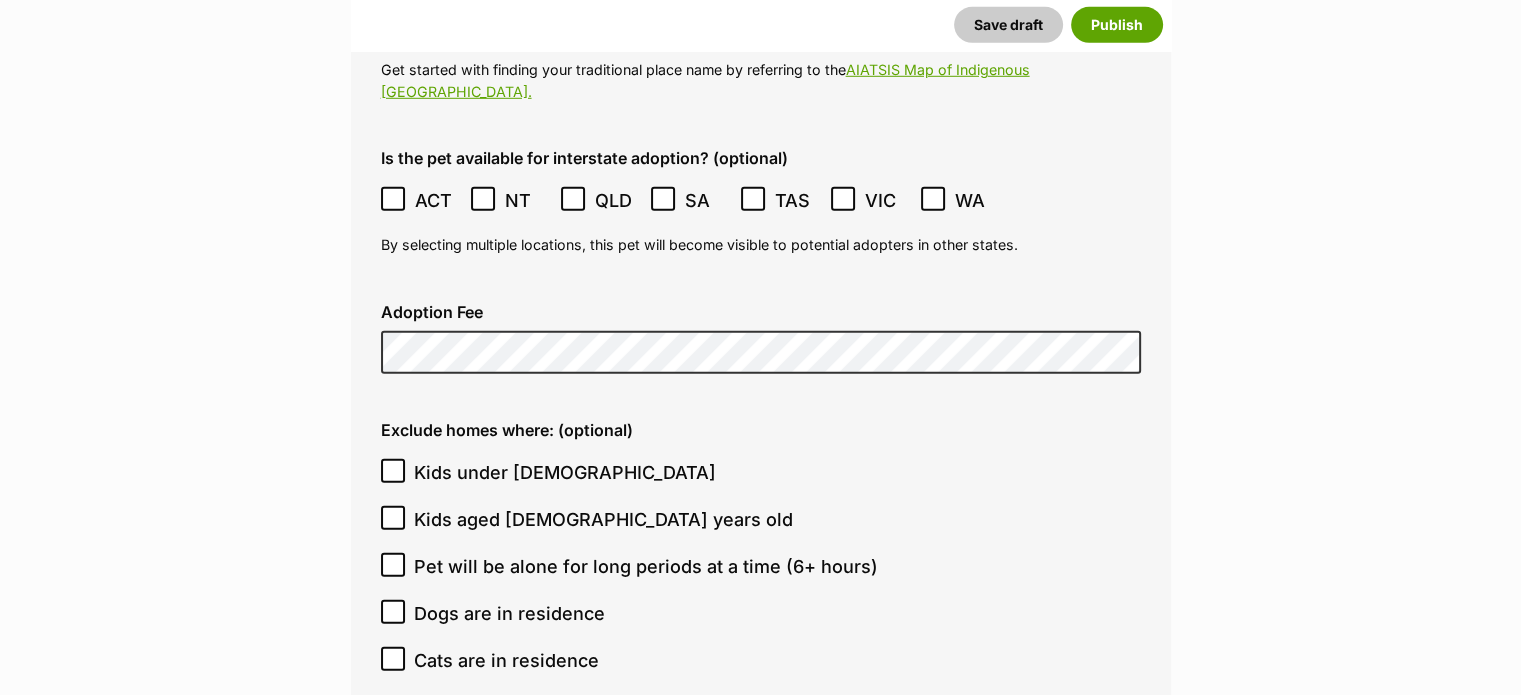 scroll, scrollTop: 6044, scrollLeft: 0, axis: vertical 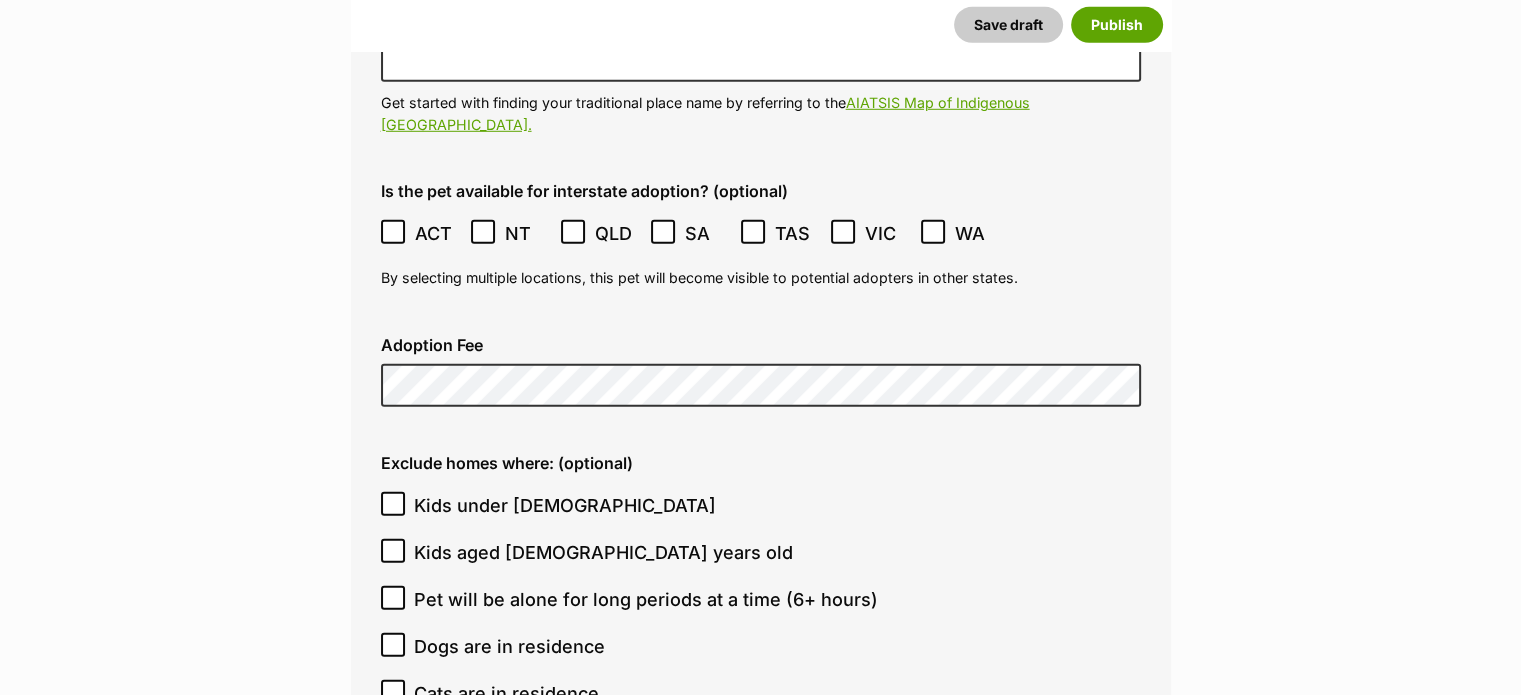 click 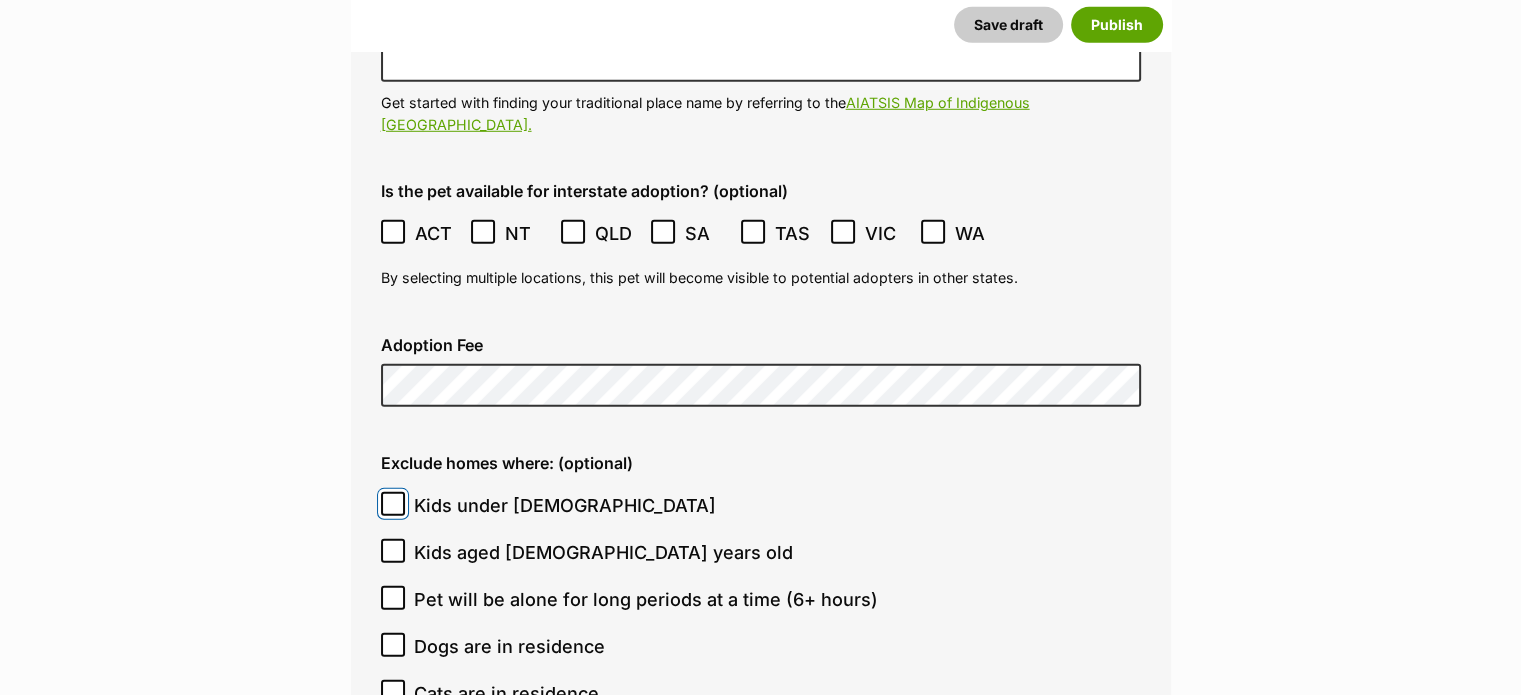 click on "Kids under 5 years old" at bounding box center (393, 504) 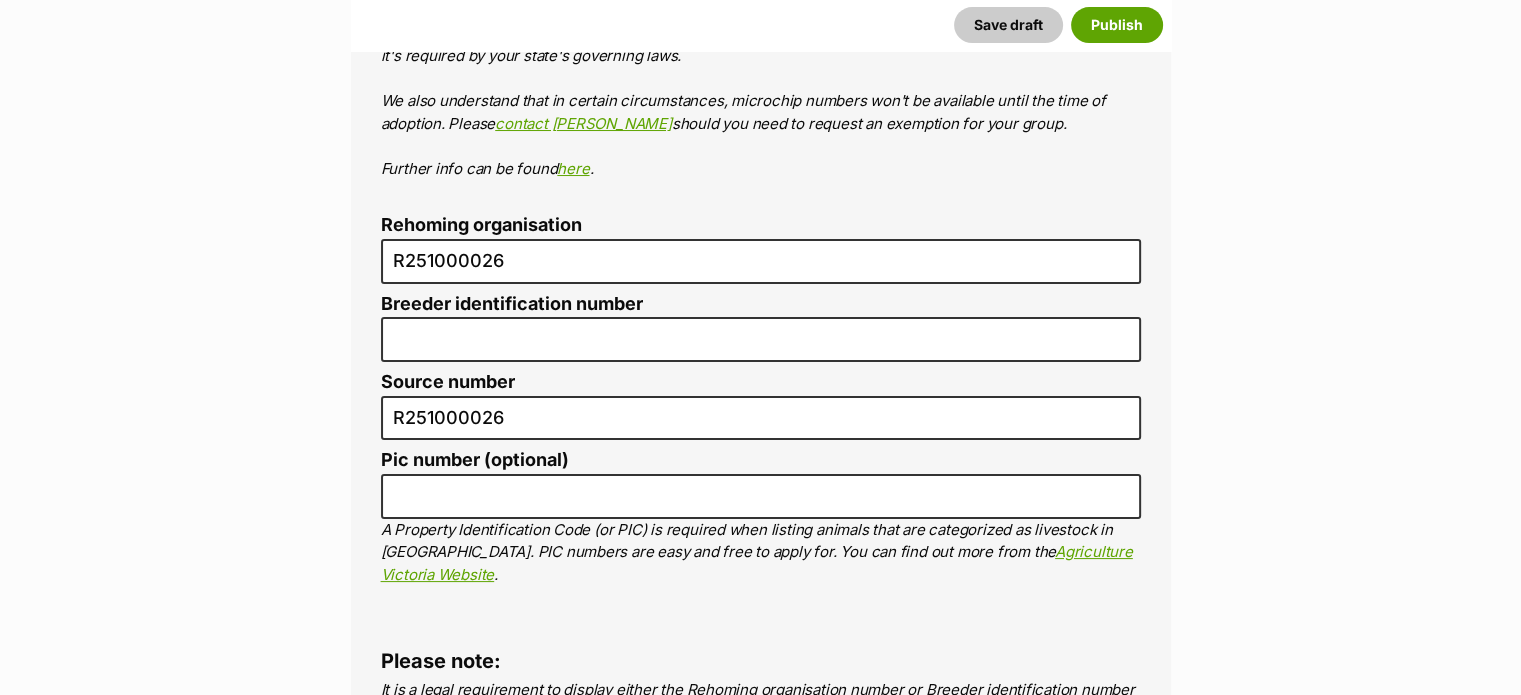 scroll, scrollTop: 7742, scrollLeft: 0, axis: vertical 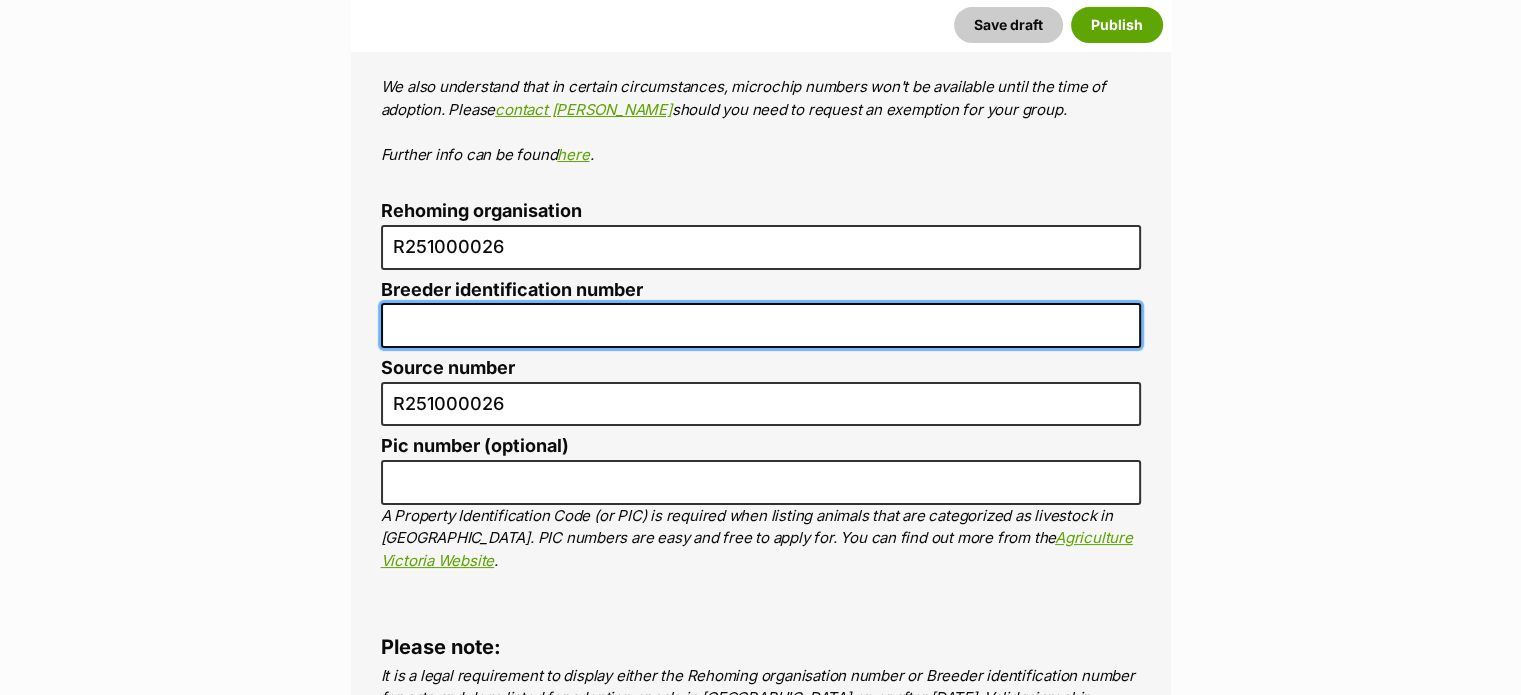 click on "Breeder identification number" at bounding box center [761, 325] 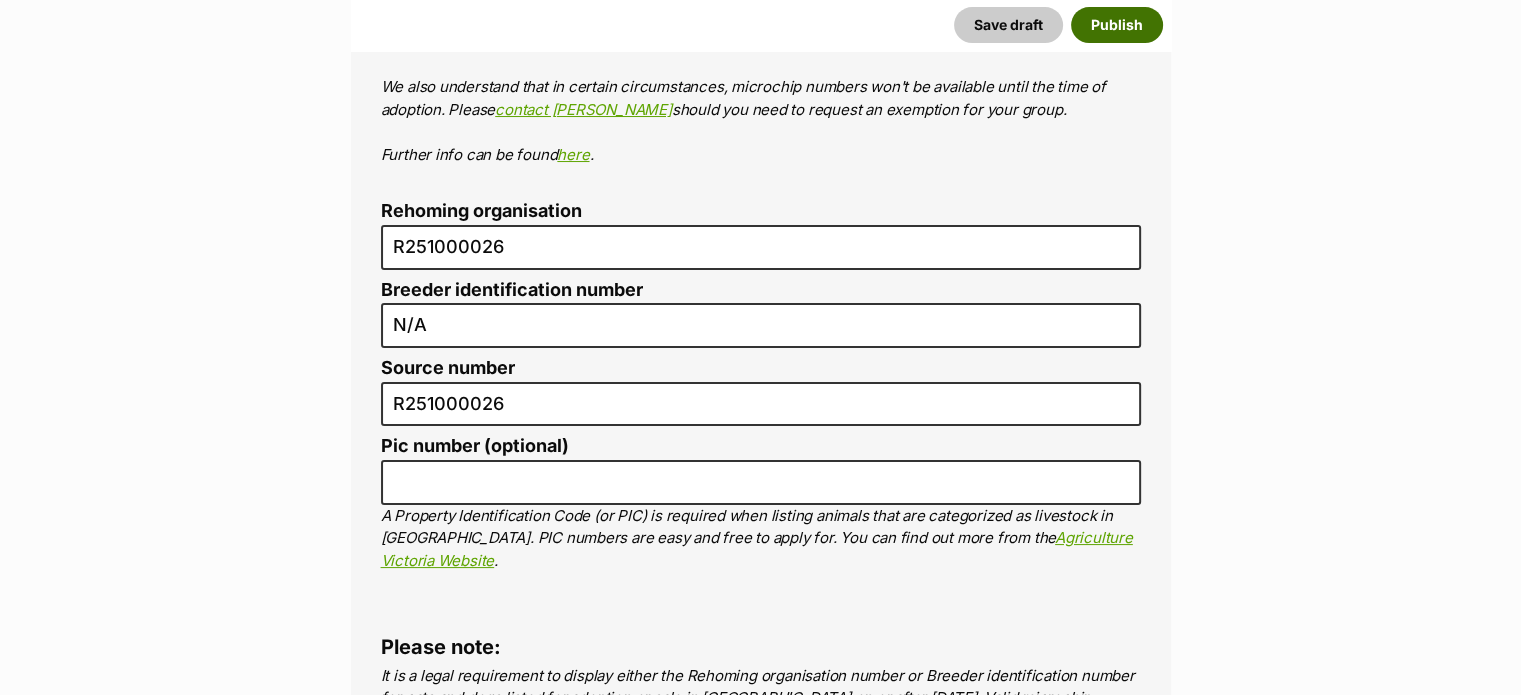click on "Publish" at bounding box center (1117, 25) 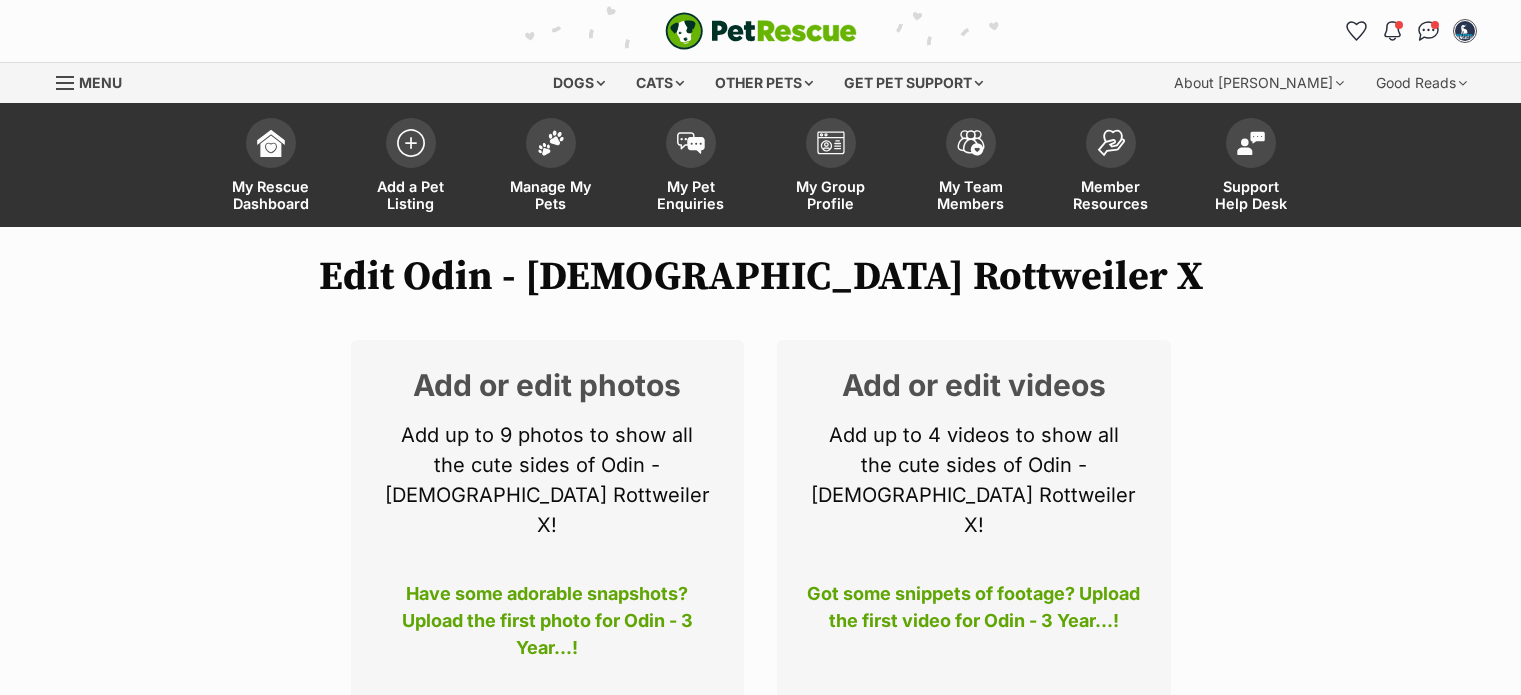 scroll, scrollTop: 0, scrollLeft: 0, axis: both 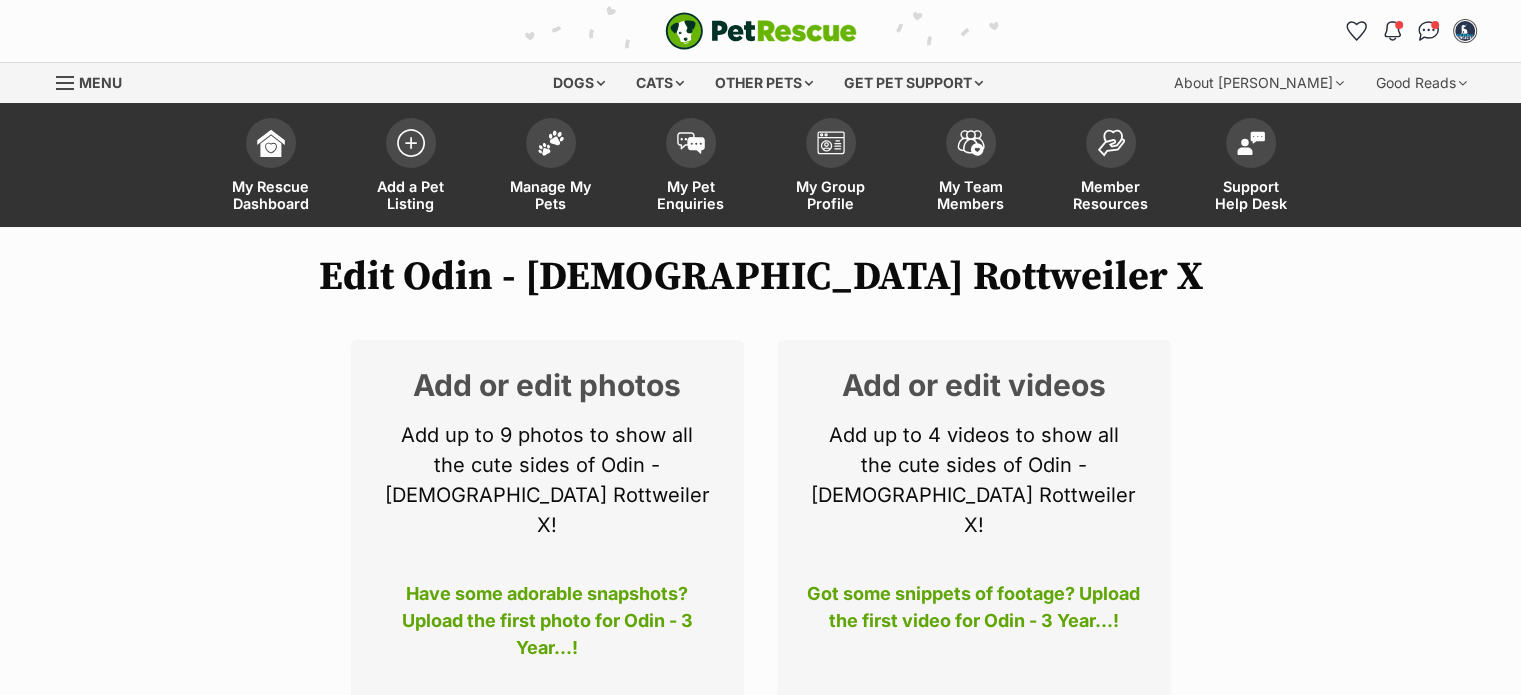 click on "Edit Photos" at bounding box center (547, 736) 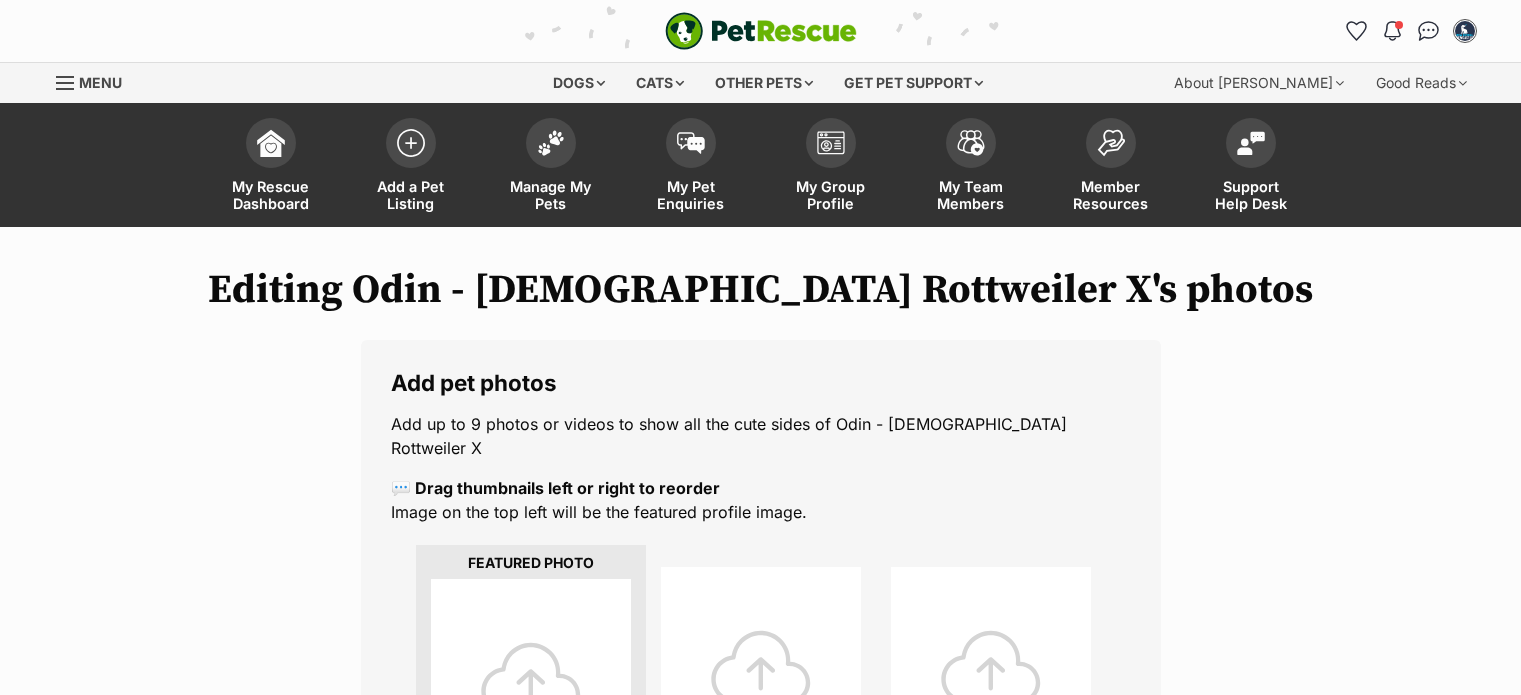 scroll, scrollTop: 0, scrollLeft: 0, axis: both 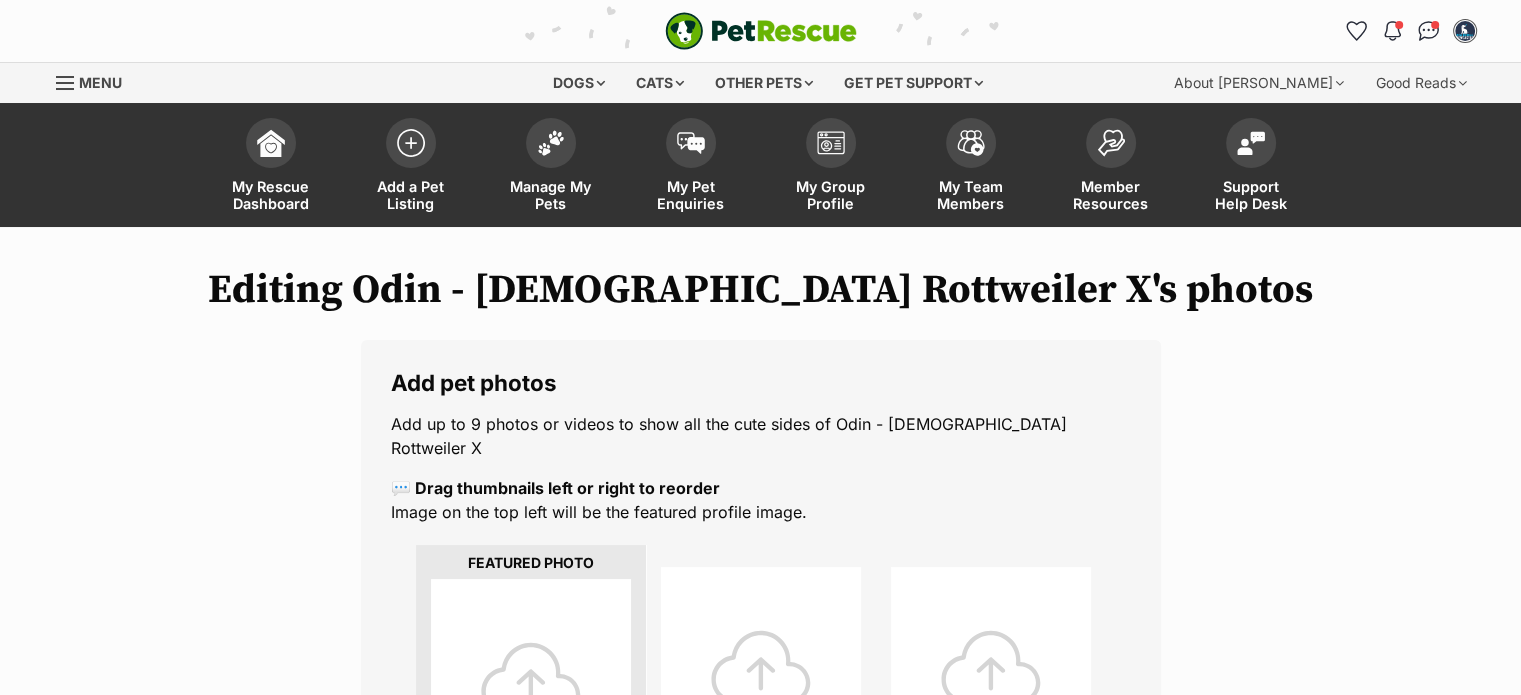 click at bounding box center (531, 679) 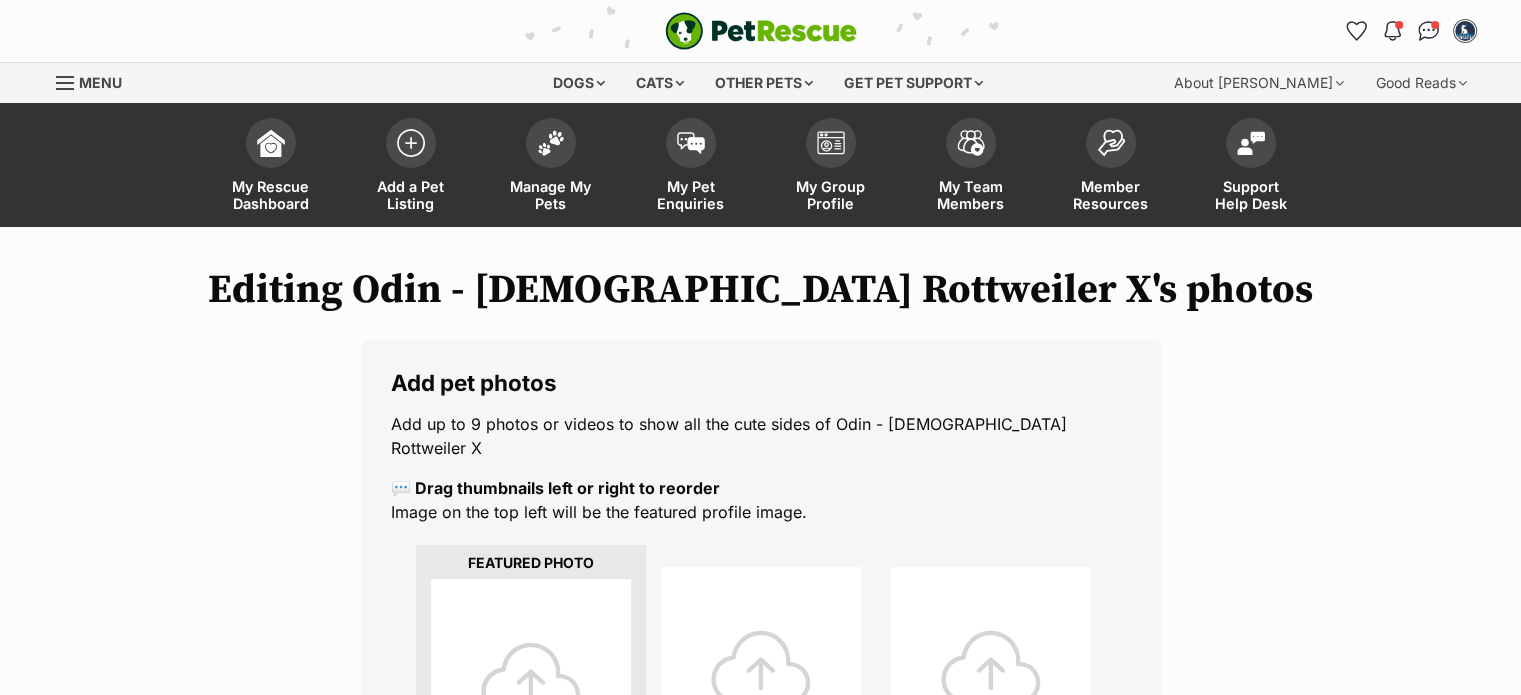 click at bounding box center [531, 679] 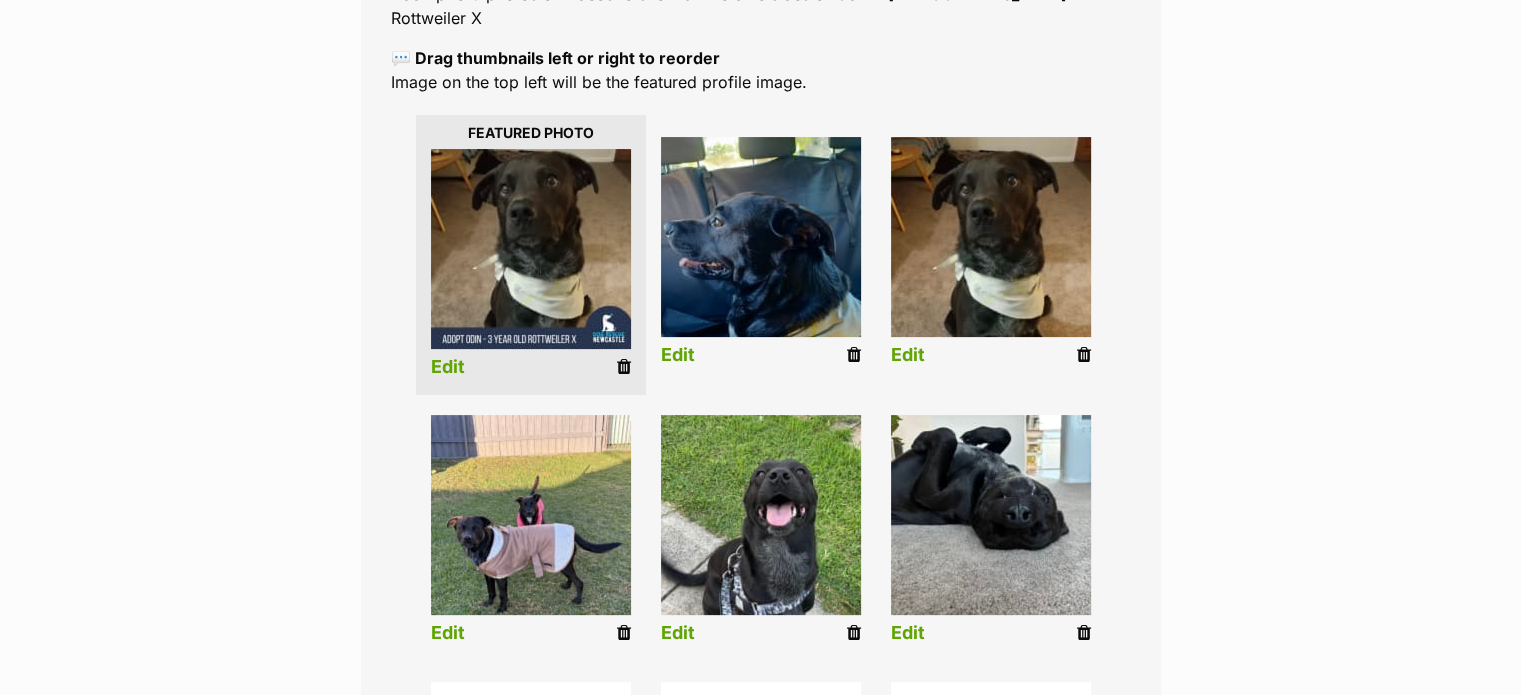 scroll, scrollTop: 433, scrollLeft: 0, axis: vertical 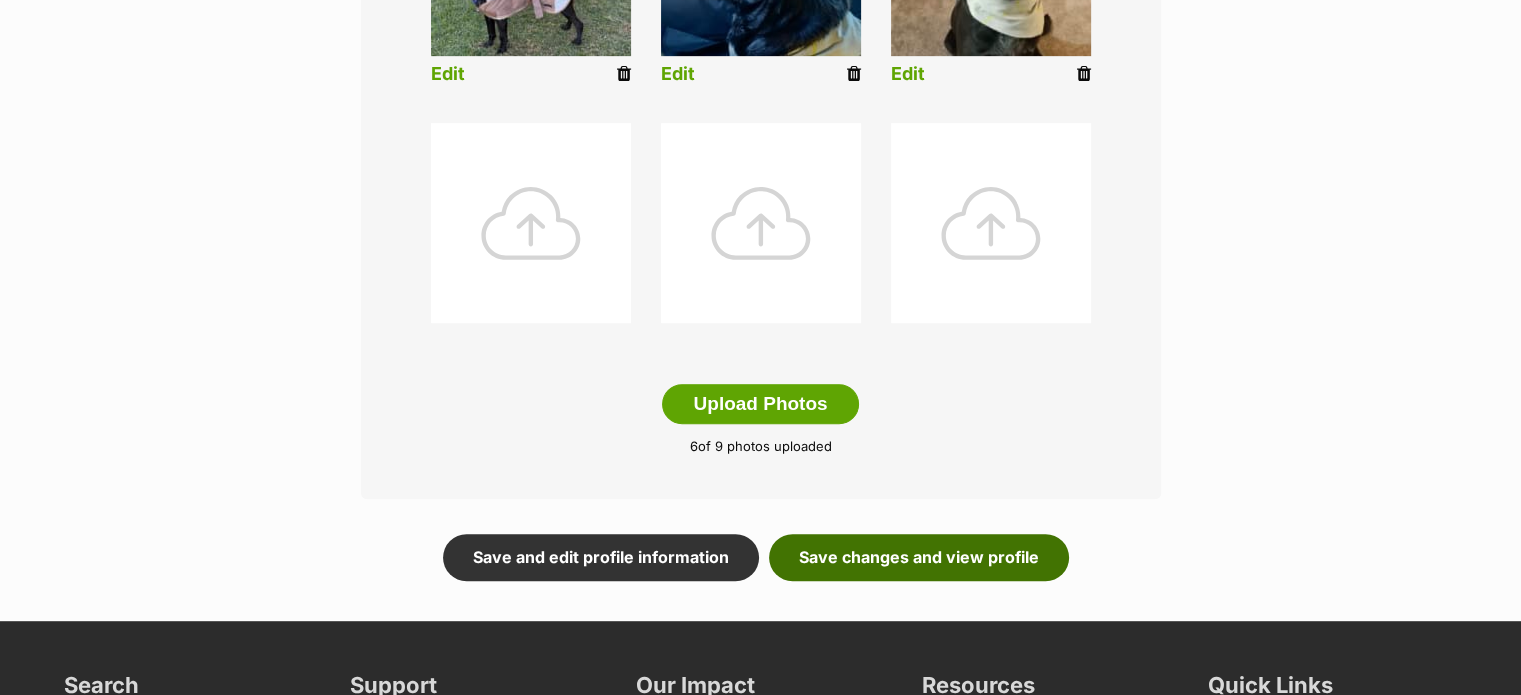 click on "Save changes and view profile" at bounding box center (919, 557) 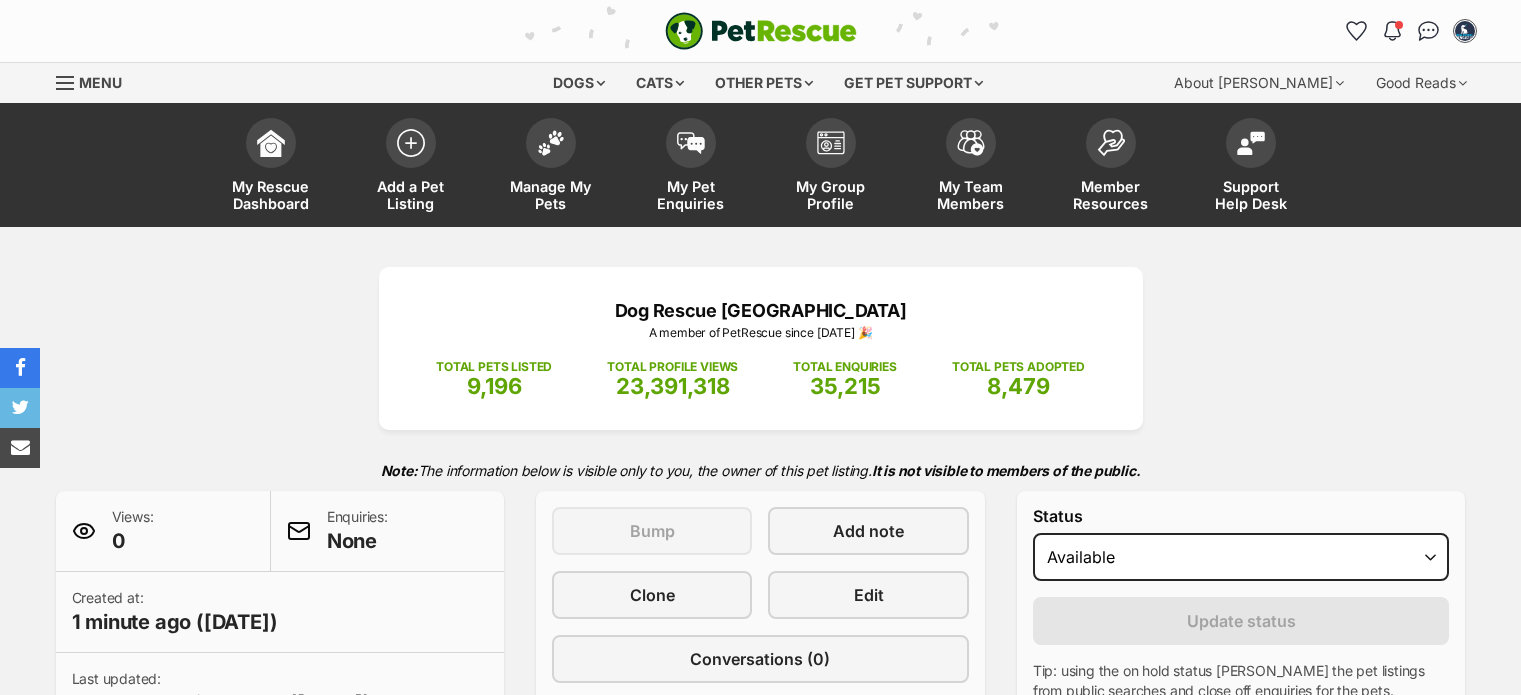scroll, scrollTop: 0, scrollLeft: 0, axis: both 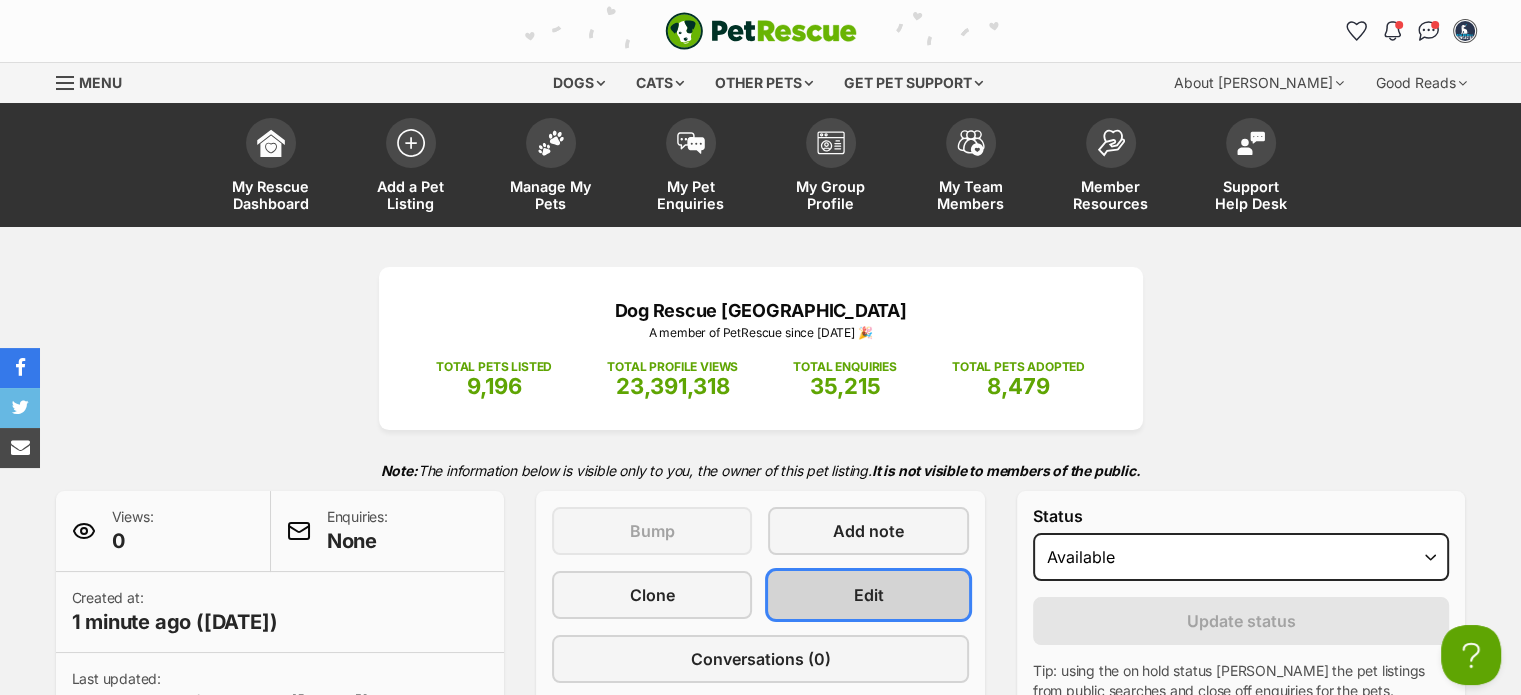 click on "Edit" at bounding box center [868, 595] 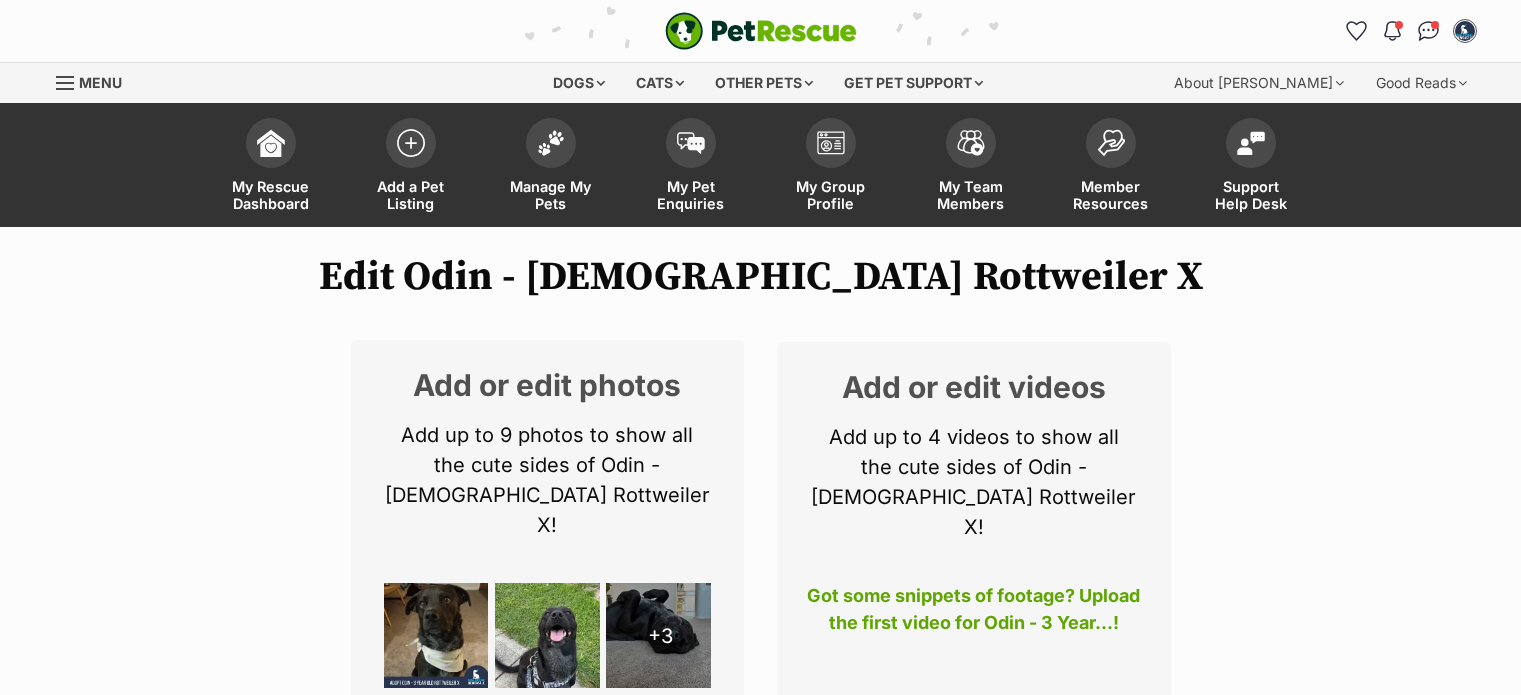 scroll, scrollTop: 0, scrollLeft: 0, axis: both 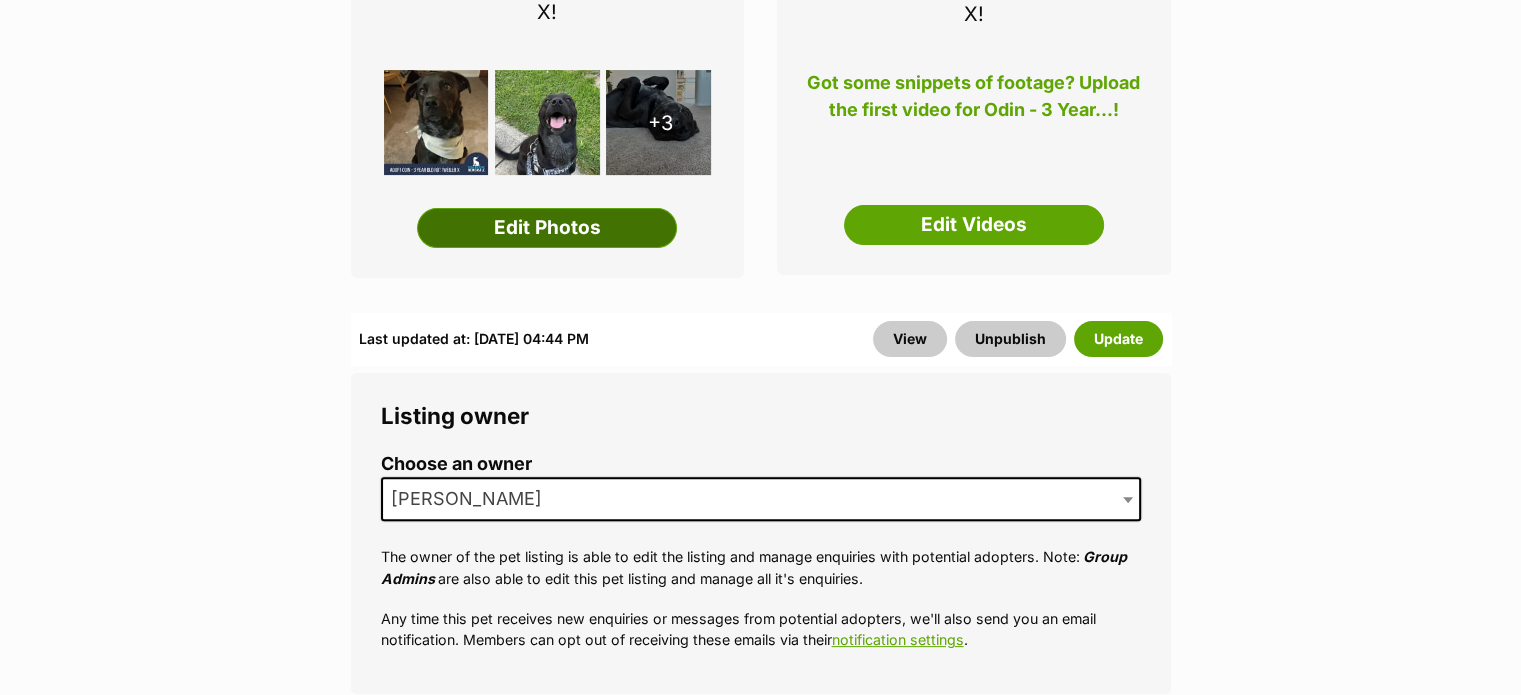 click on "Edit Photos" at bounding box center (547, 228) 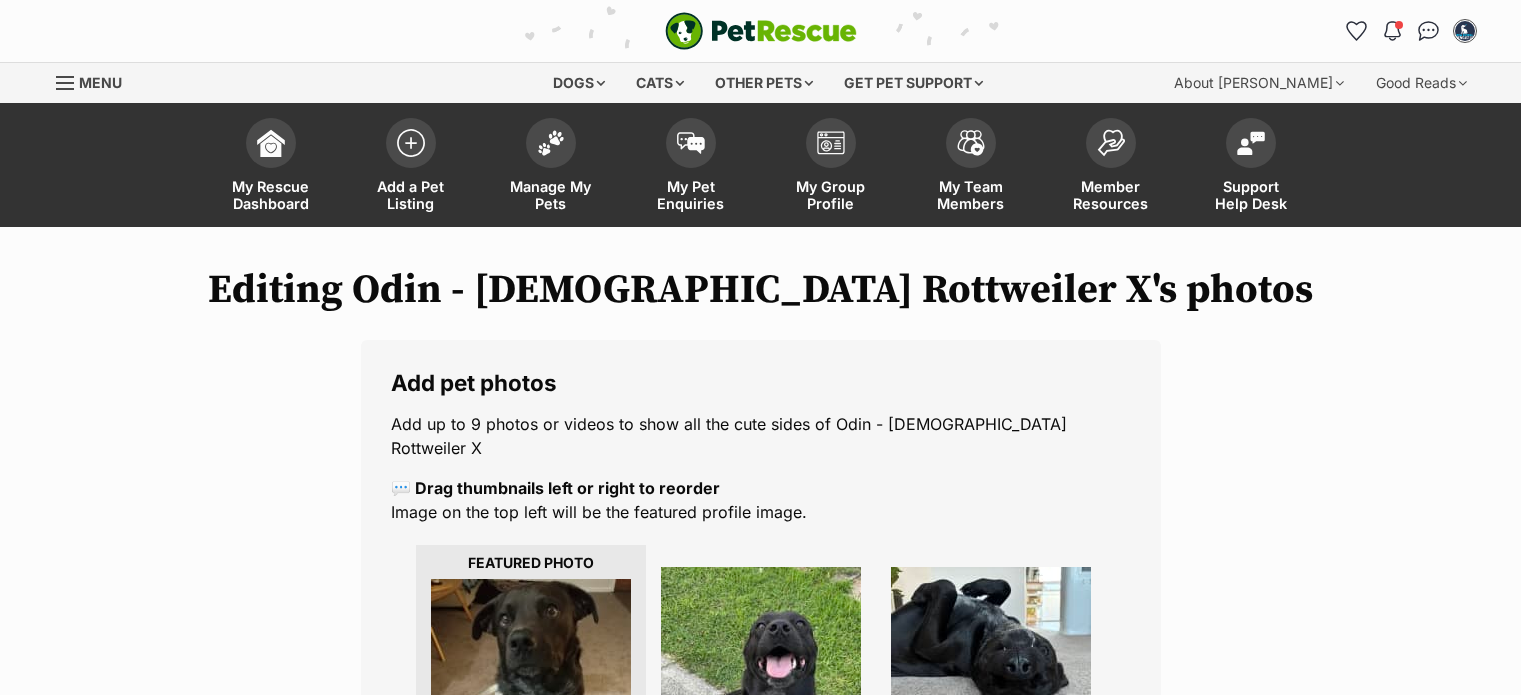 scroll, scrollTop: 0, scrollLeft: 0, axis: both 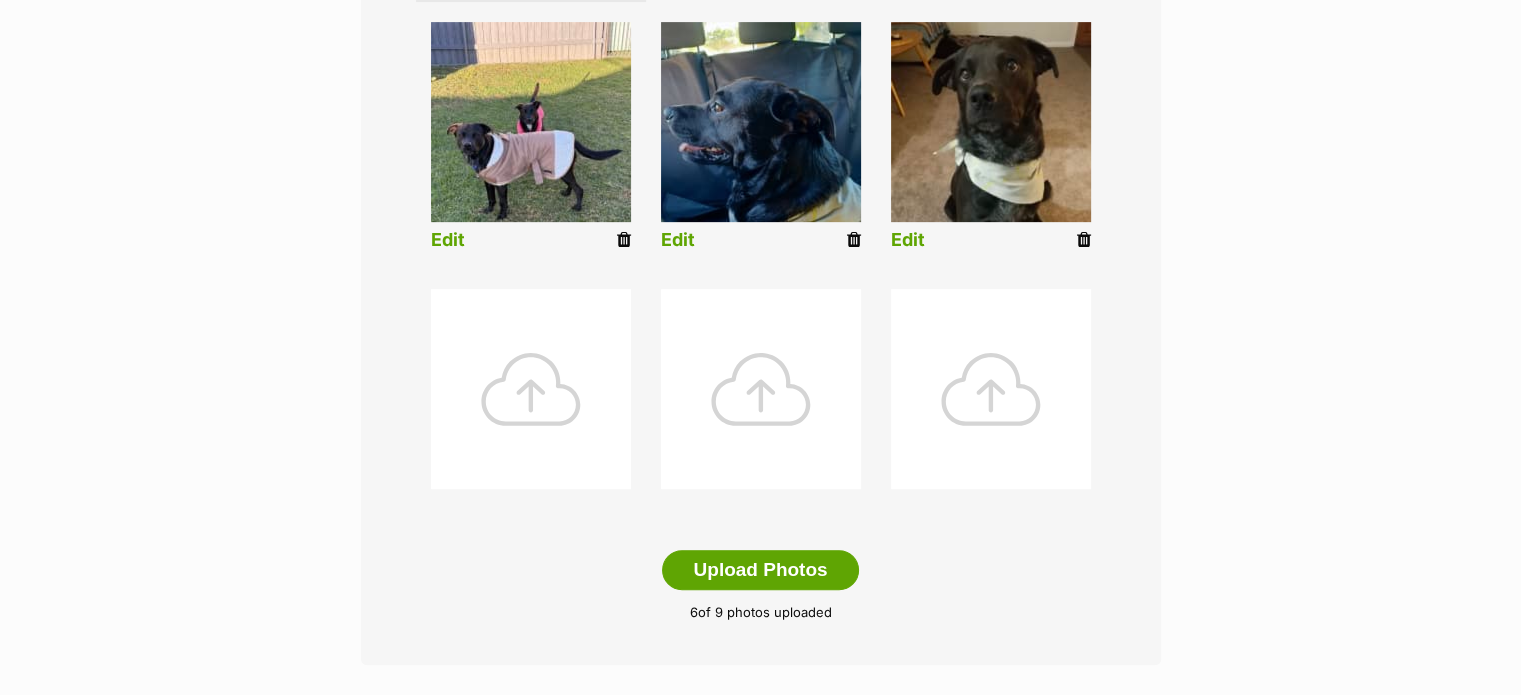 click at bounding box center [531, 389] 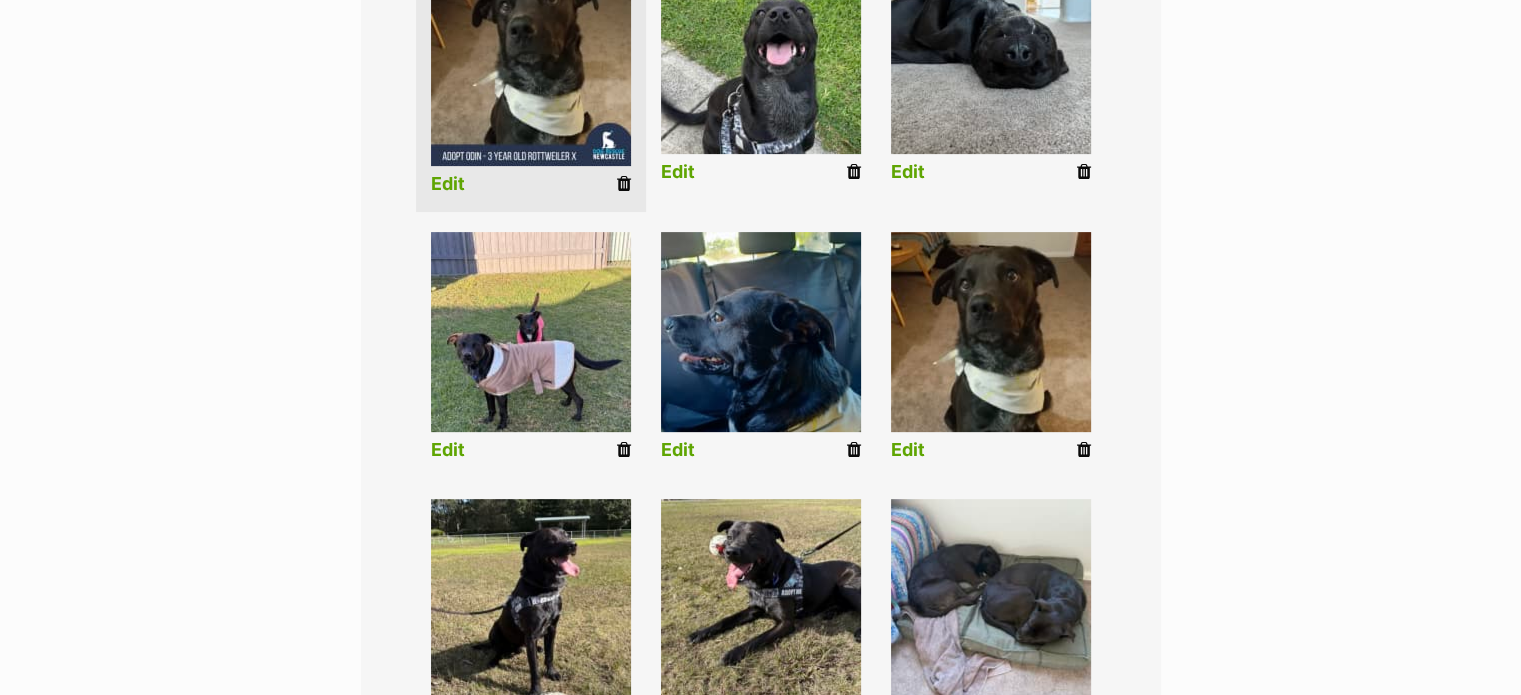 scroll, scrollTop: 604, scrollLeft: 0, axis: vertical 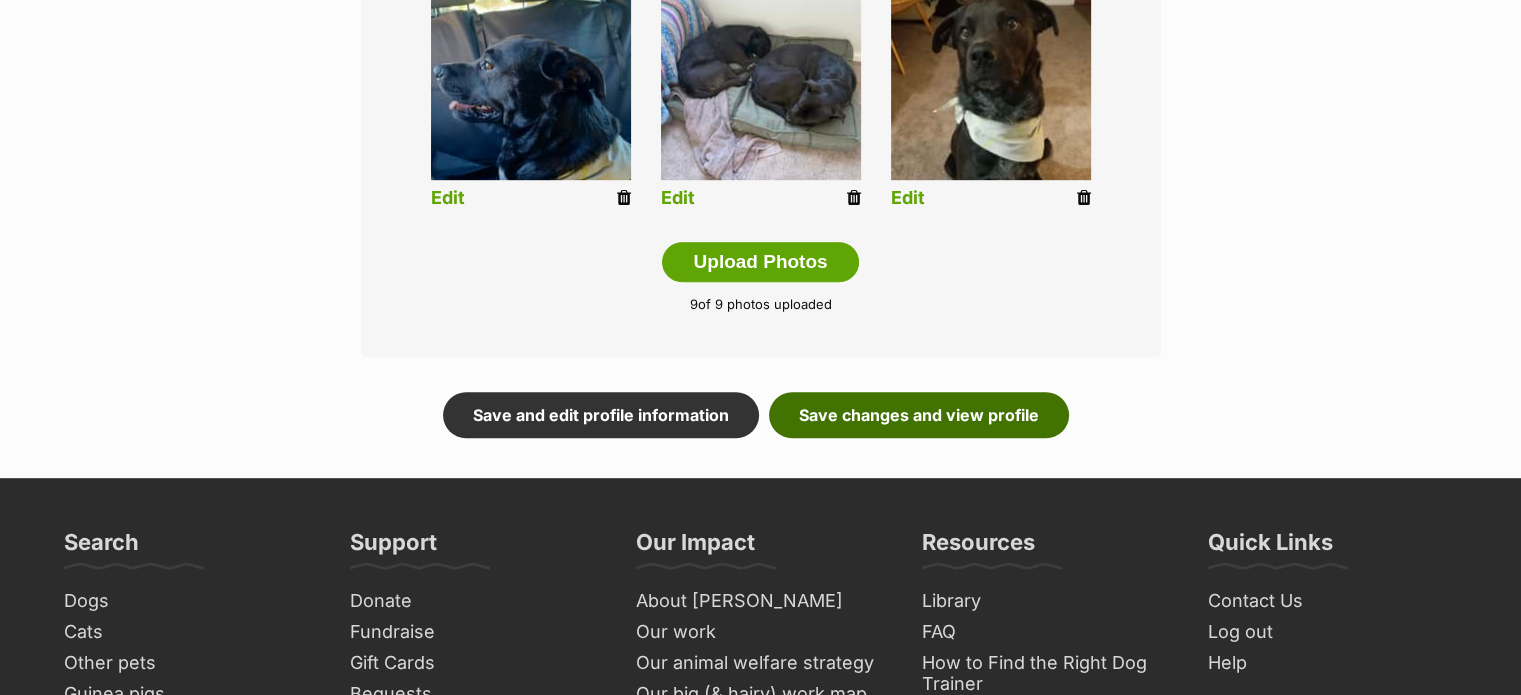 click on "Save changes and view profile" at bounding box center [919, 415] 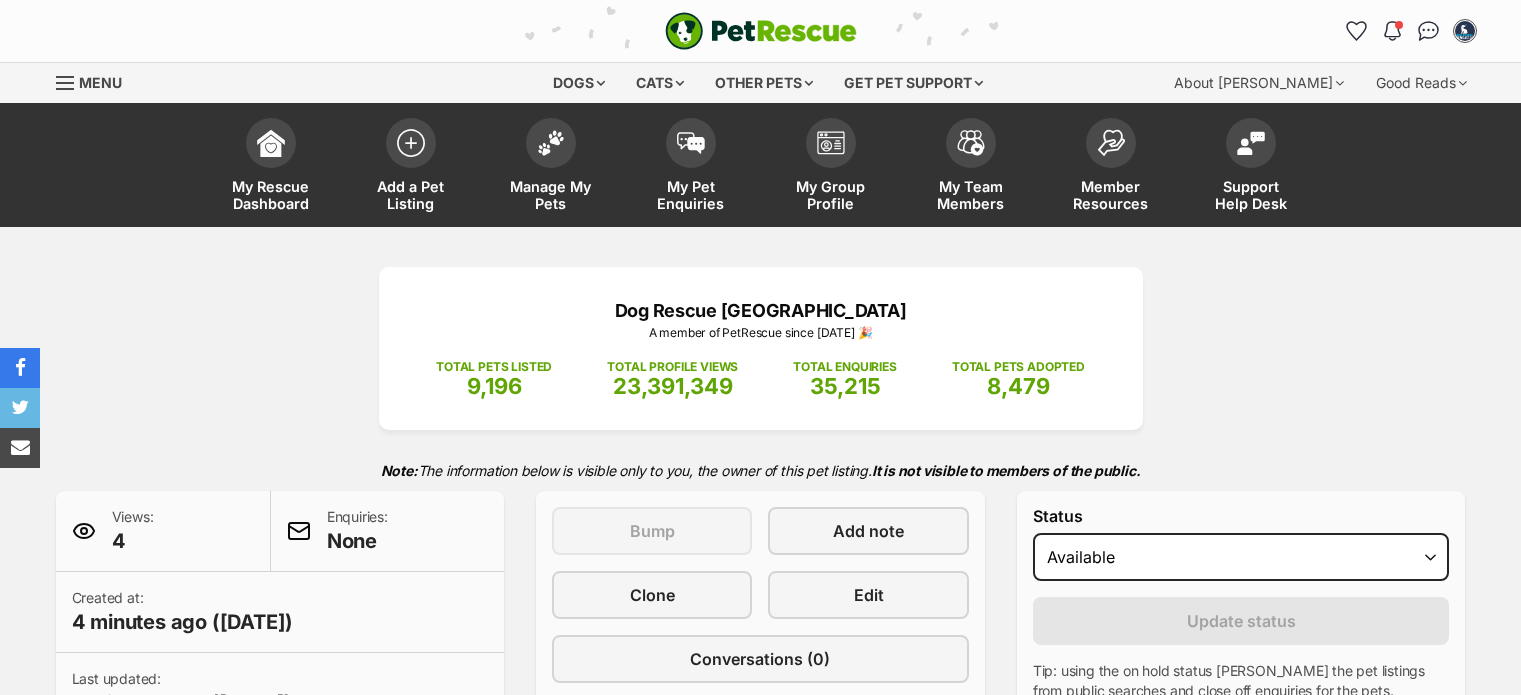 scroll, scrollTop: 0, scrollLeft: 0, axis: both 